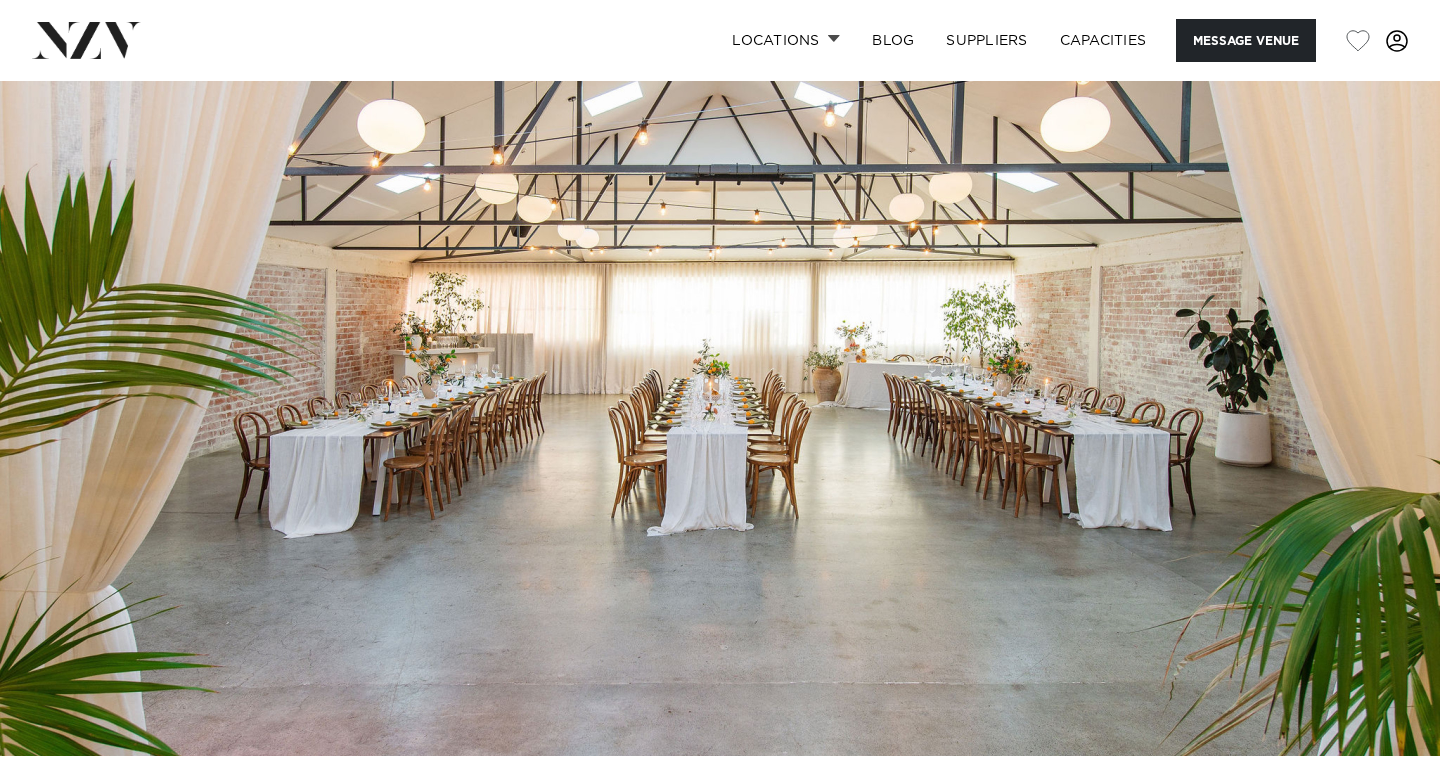 scroll, scrollTop: 0, scrollLeft: 0, axis: both 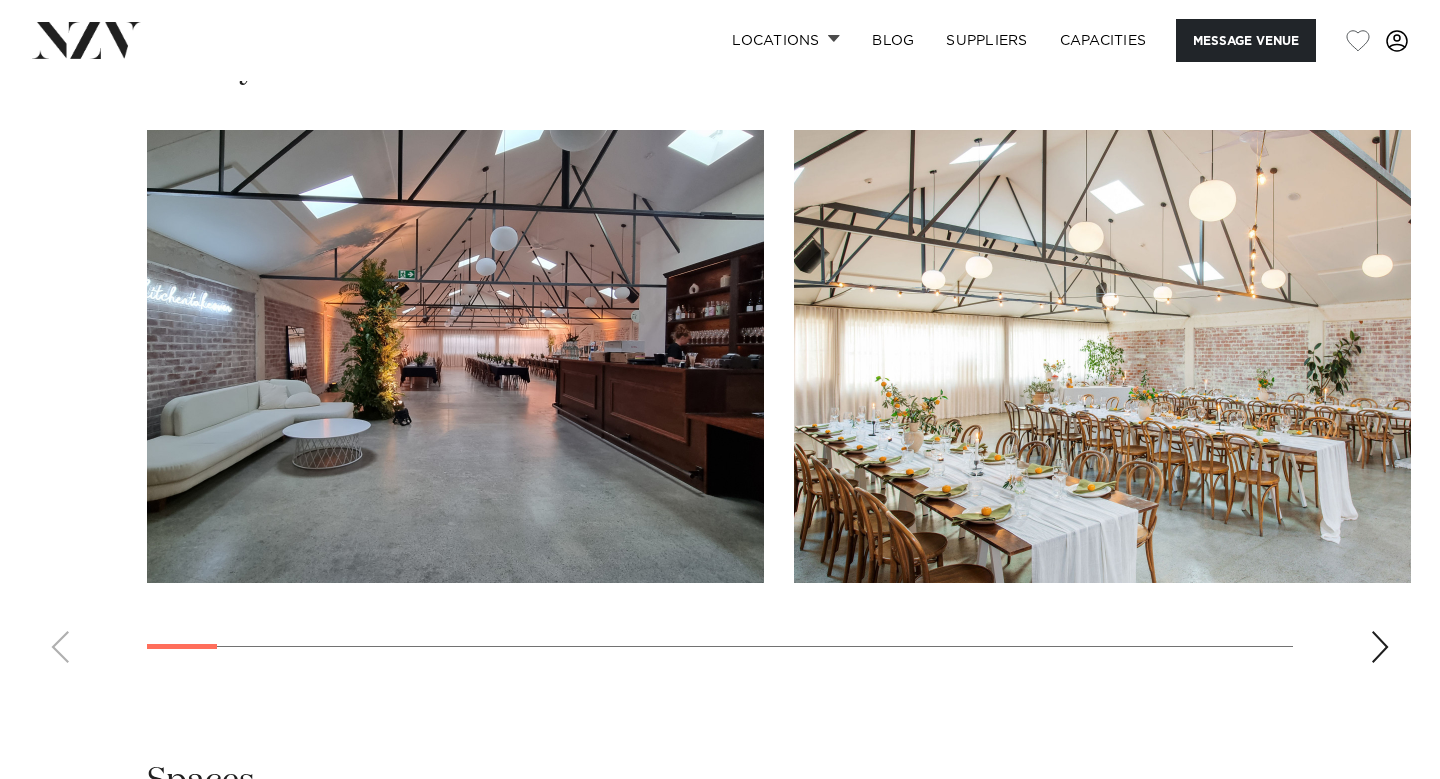 click at bounding box center (1380, 647) 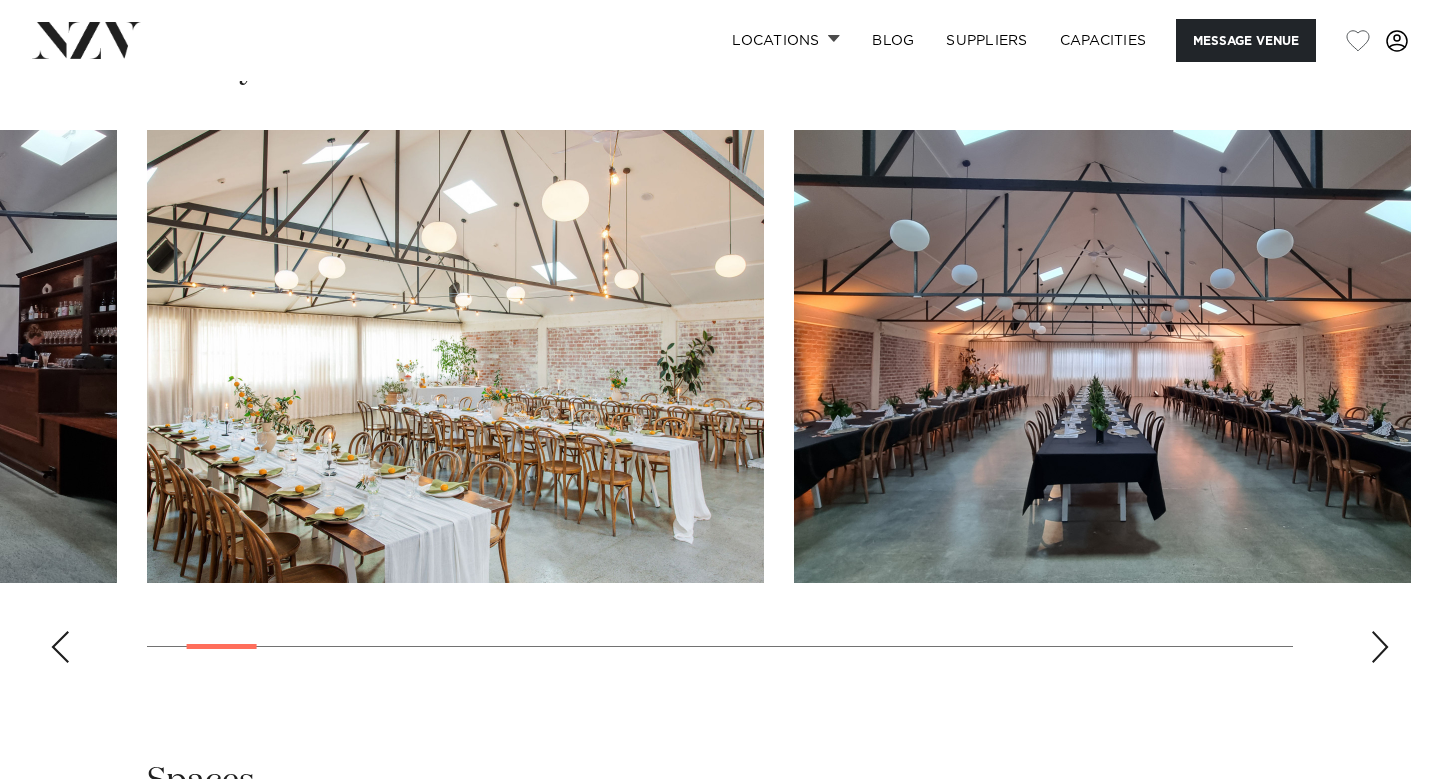 click at bounding box center [1380, 647] 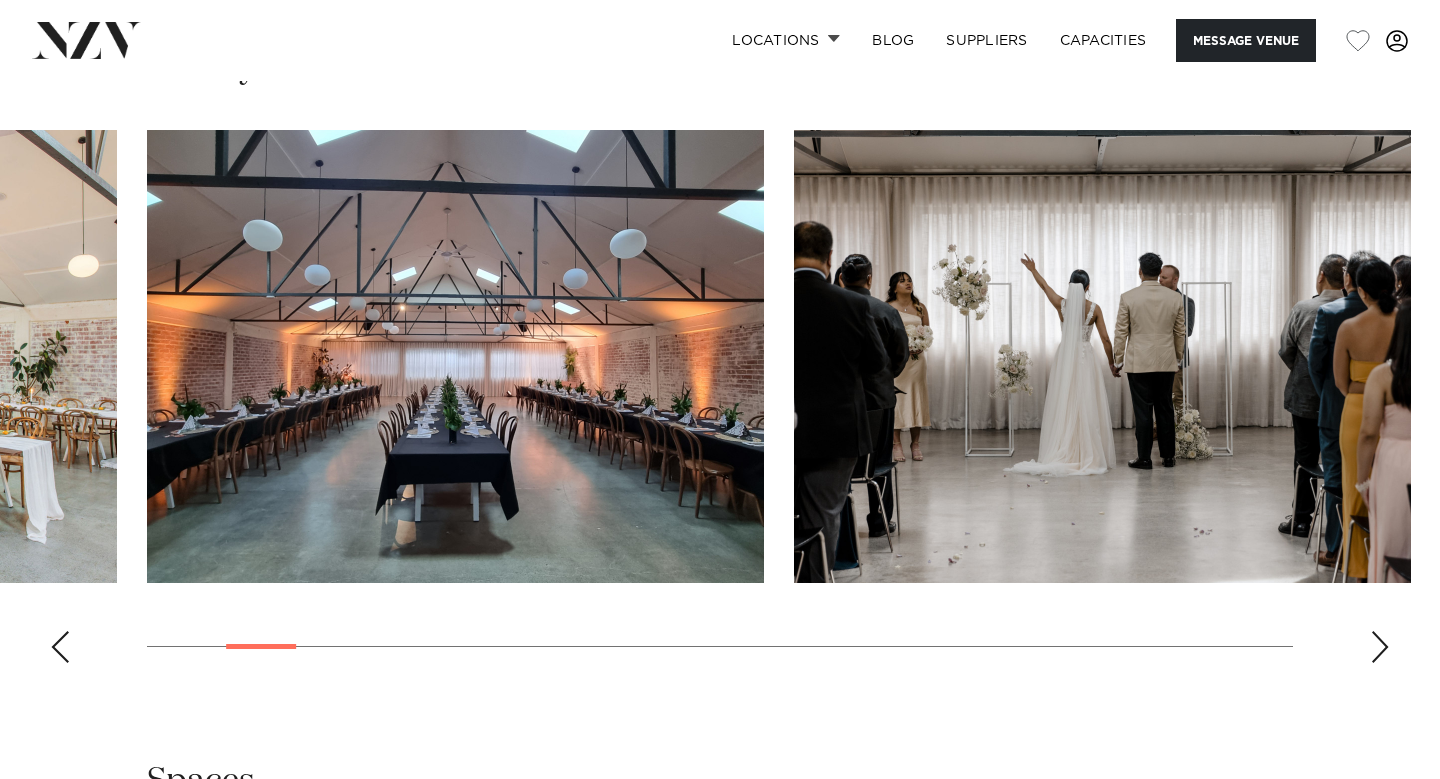 click at bounding box center (1380, 647) 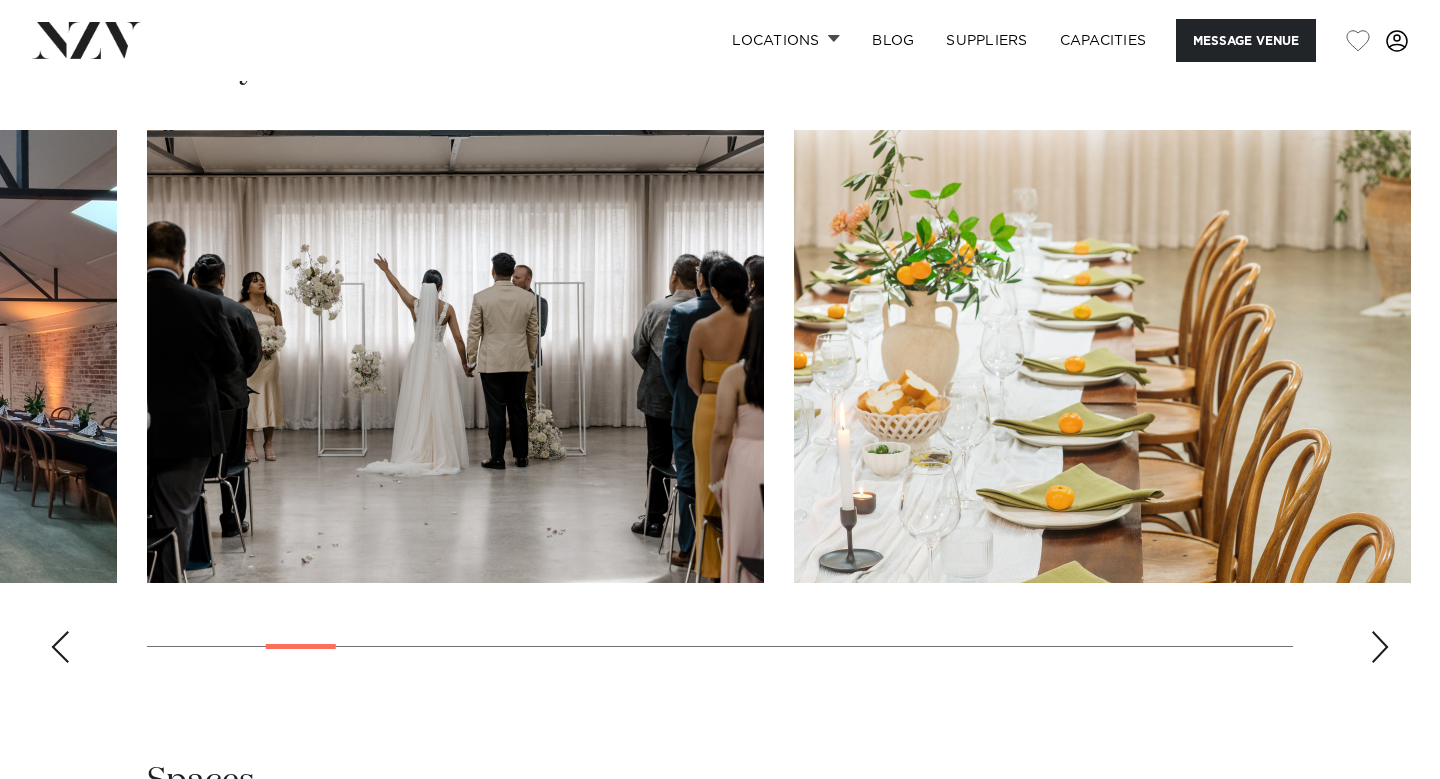 click at bounding box center (1380, 647) 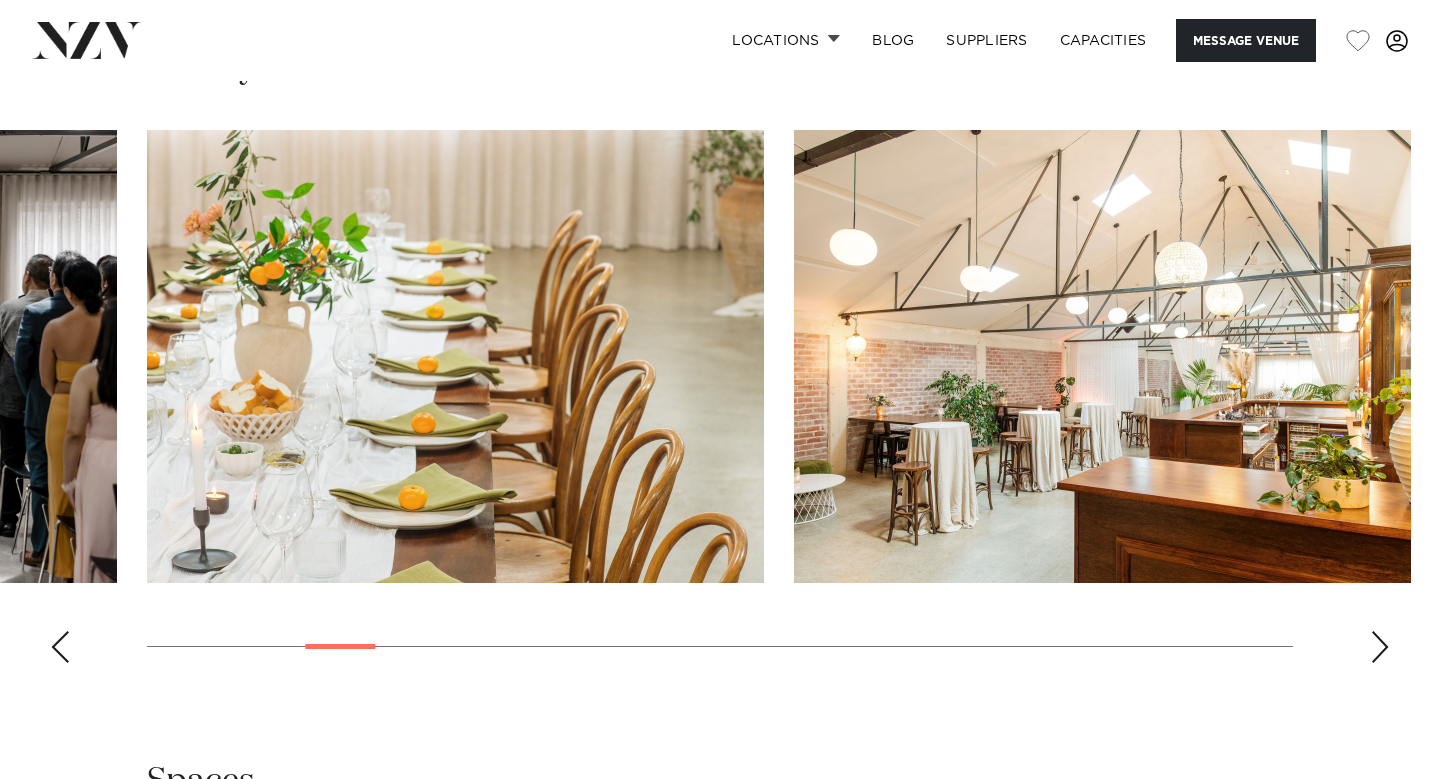 click at bounding box center [1380, 647] 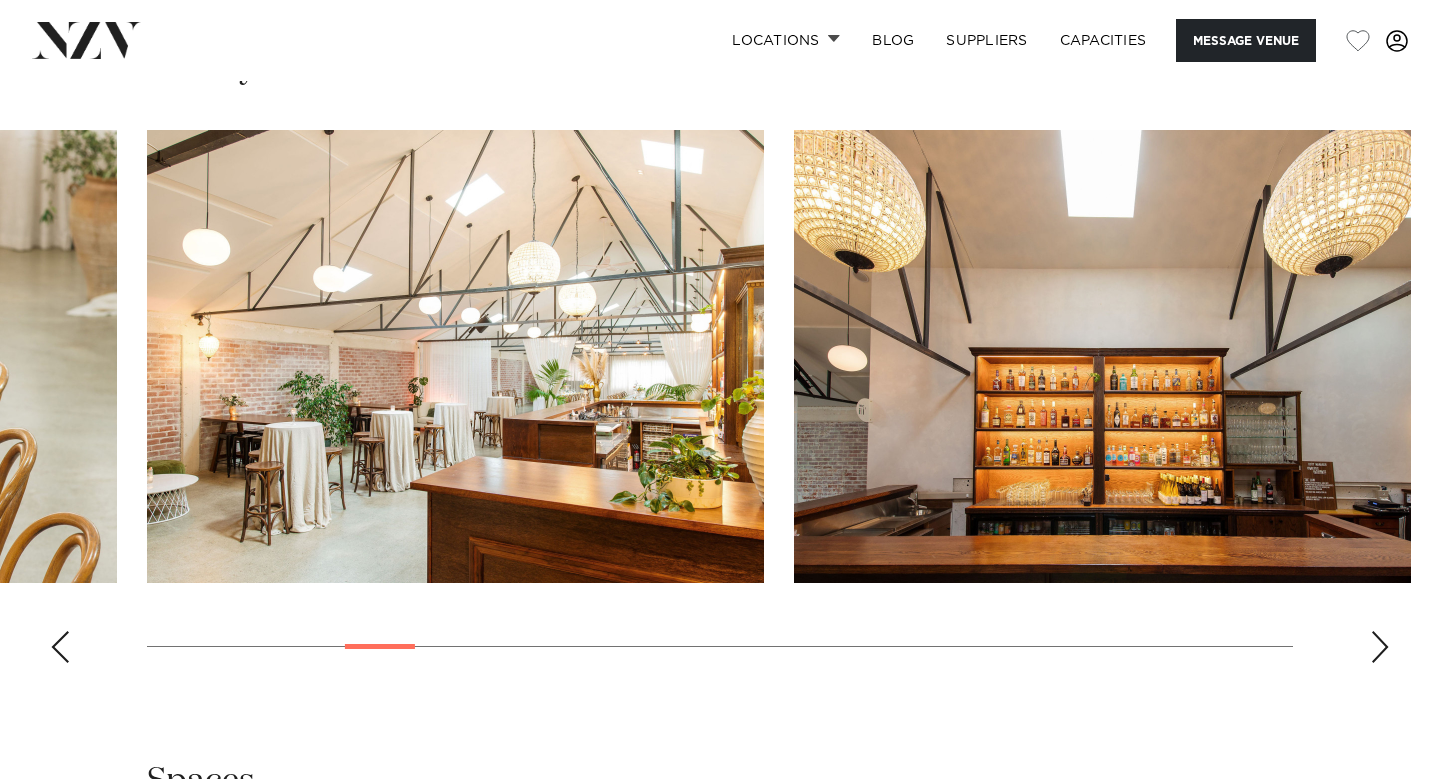 click at bounding box center [1380, 647] 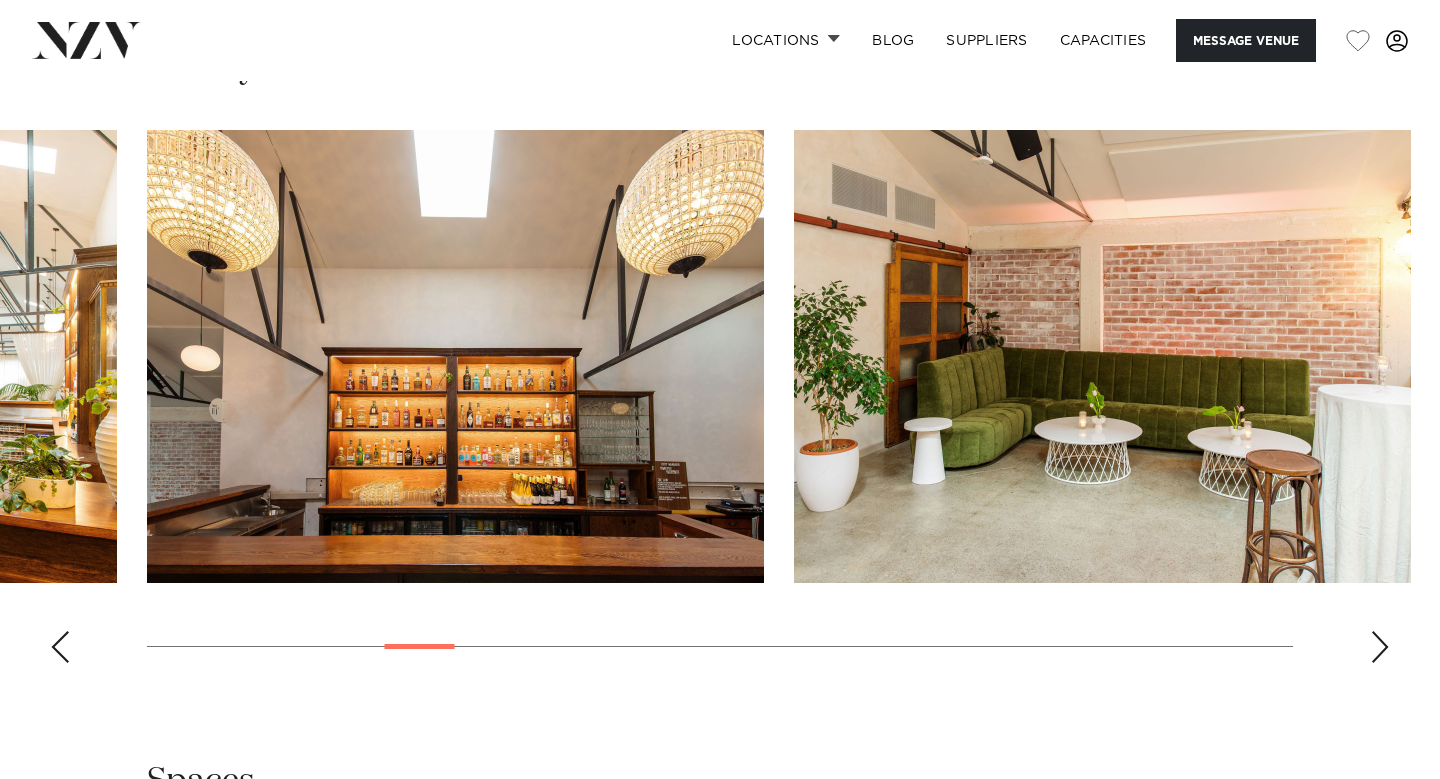 click at bounding box center [1380, 647] 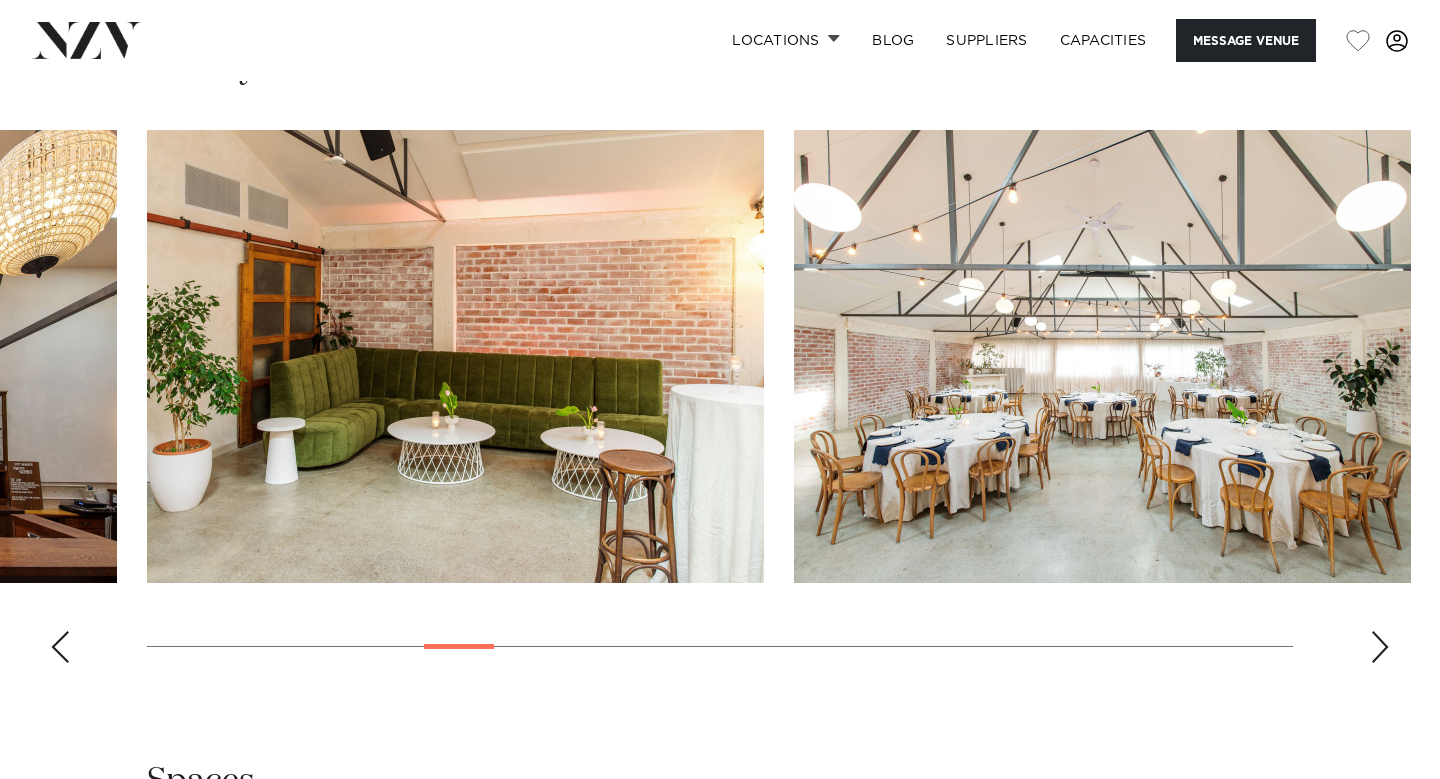 click at bounding box center [1380, 647] 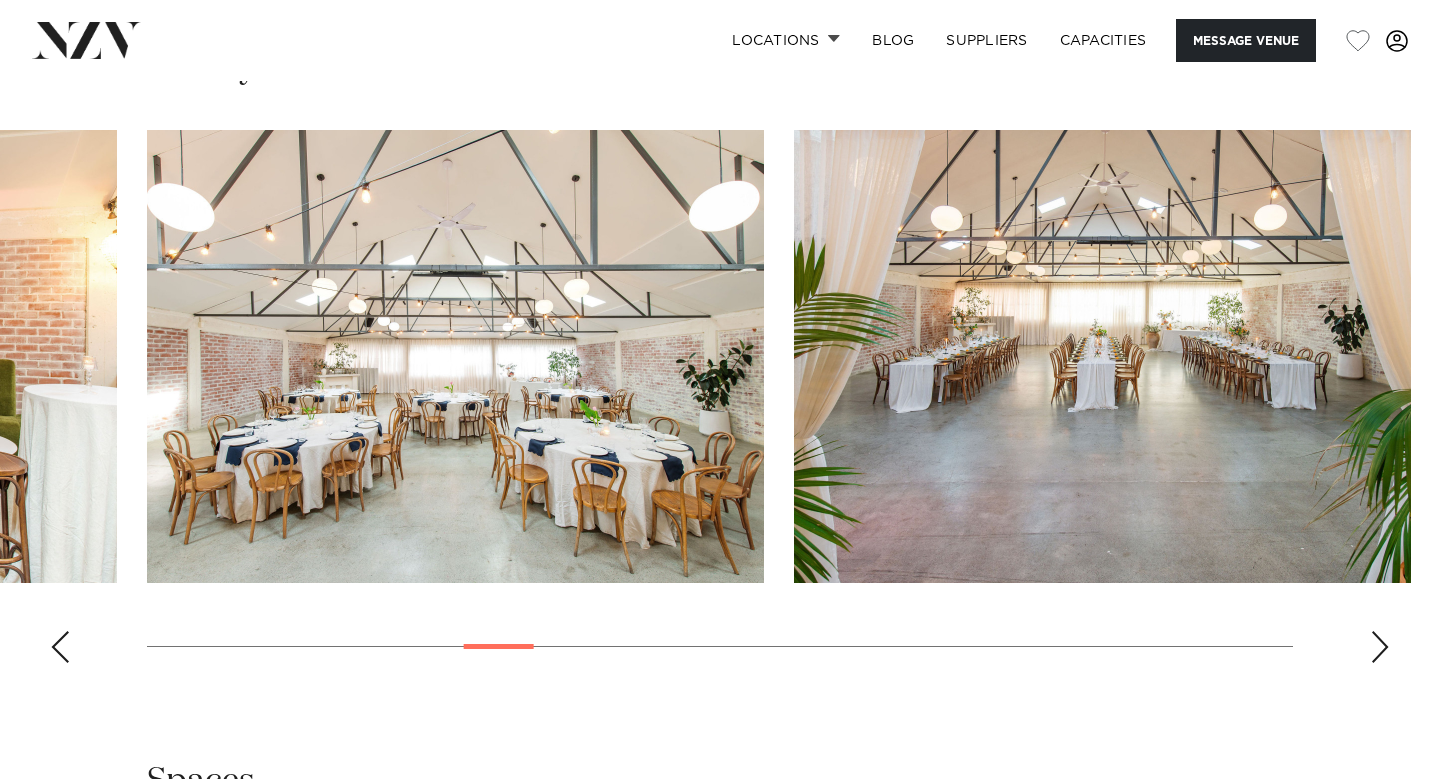click at bounding box center [1380, 647] 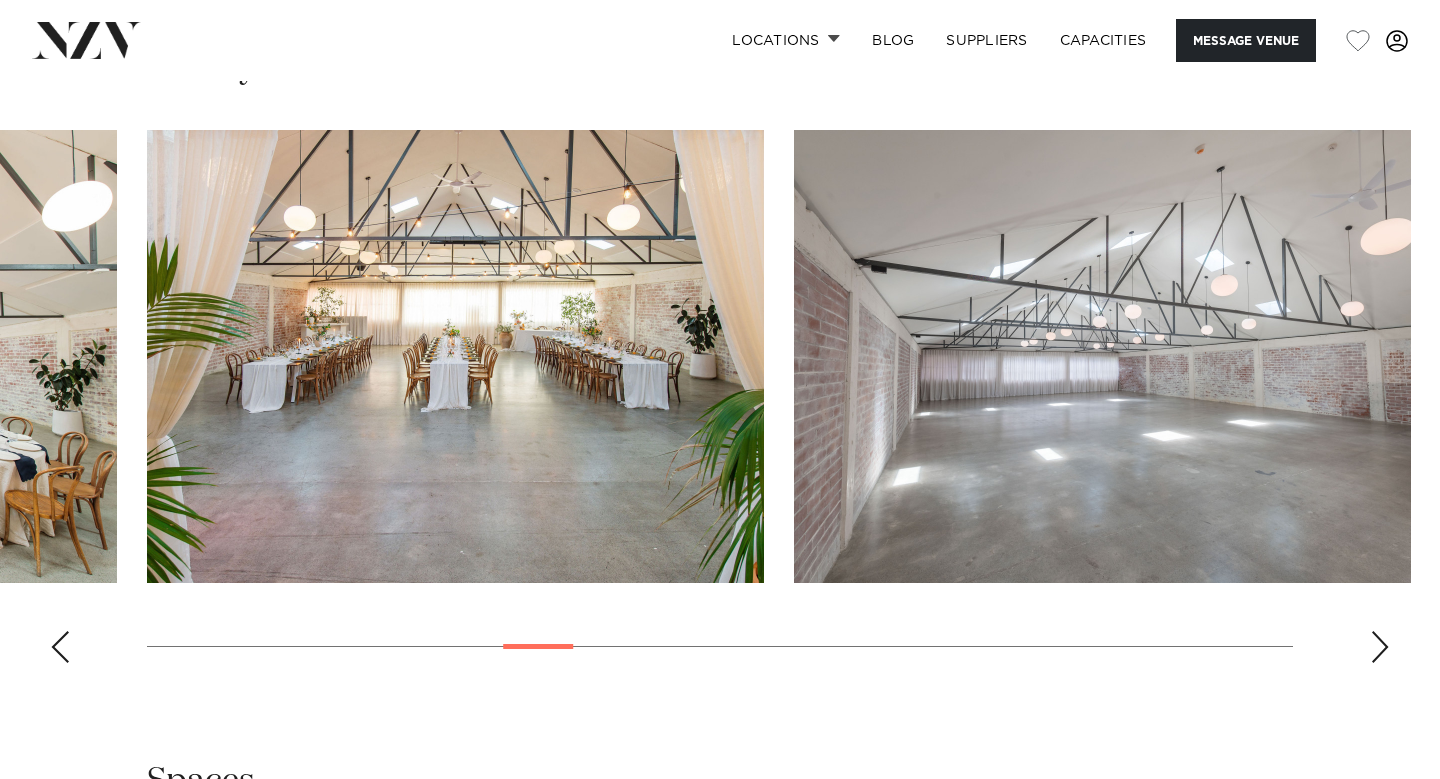 click at bounding box center (1380, 647) 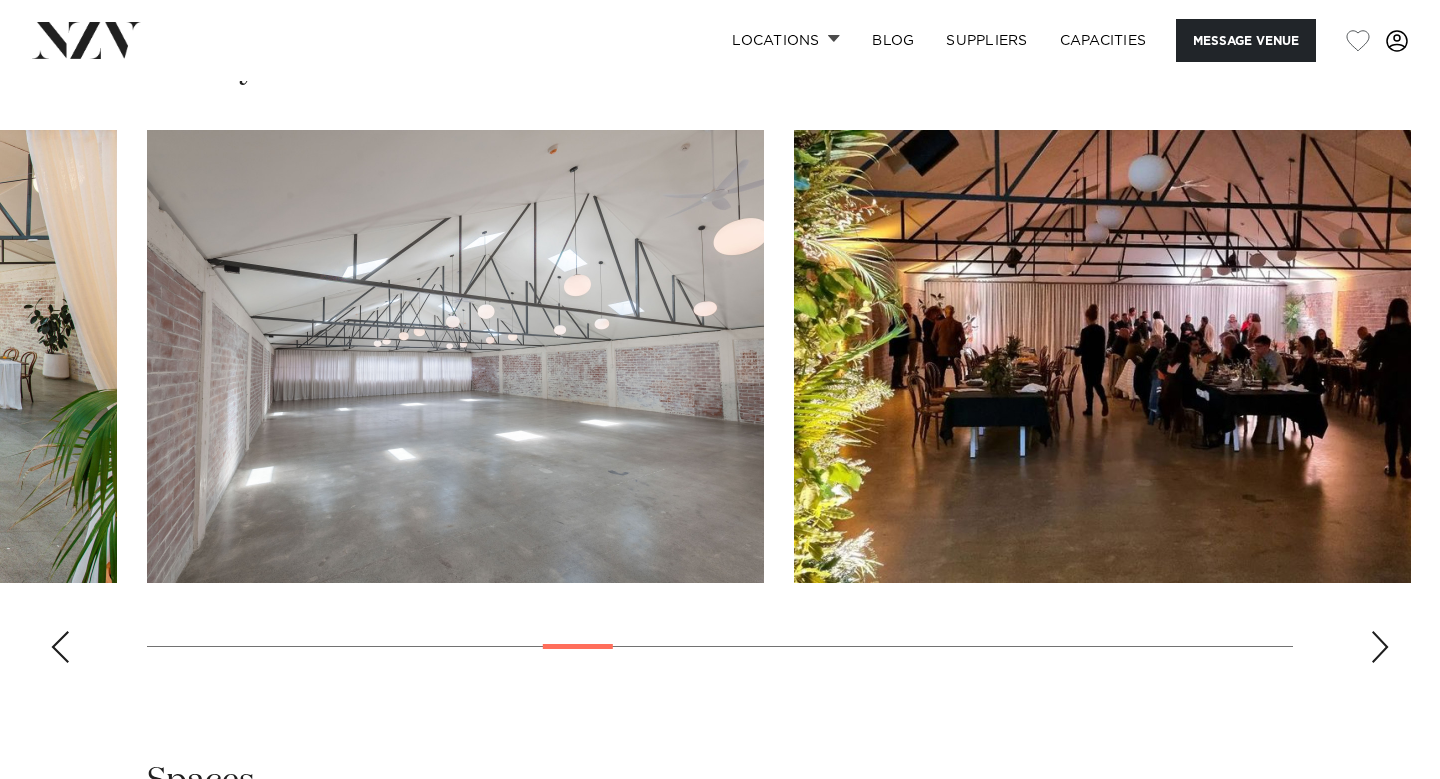 click at bounding box center [1380, 647] 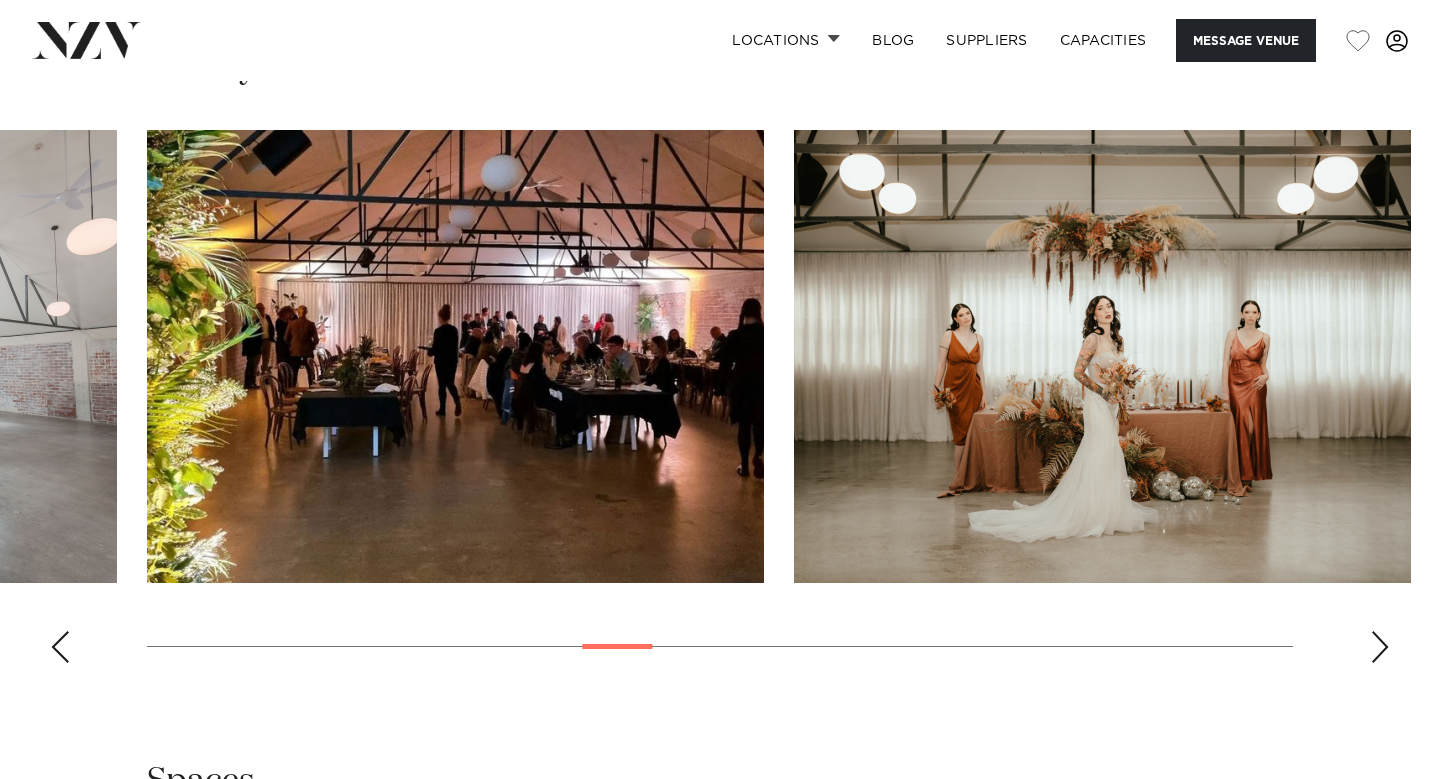 click at bounding box center (1380, 647) 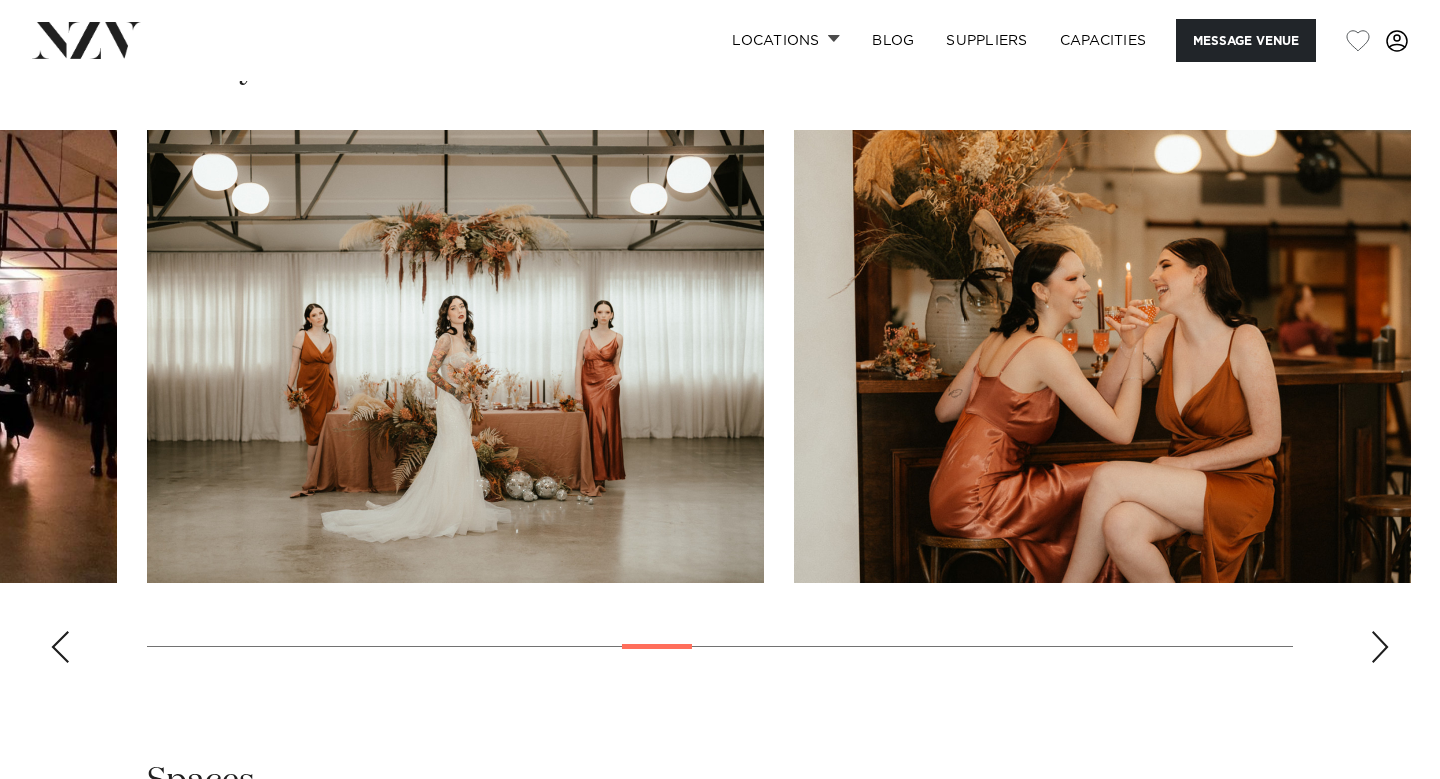 click at bounding box center (1380, 647) 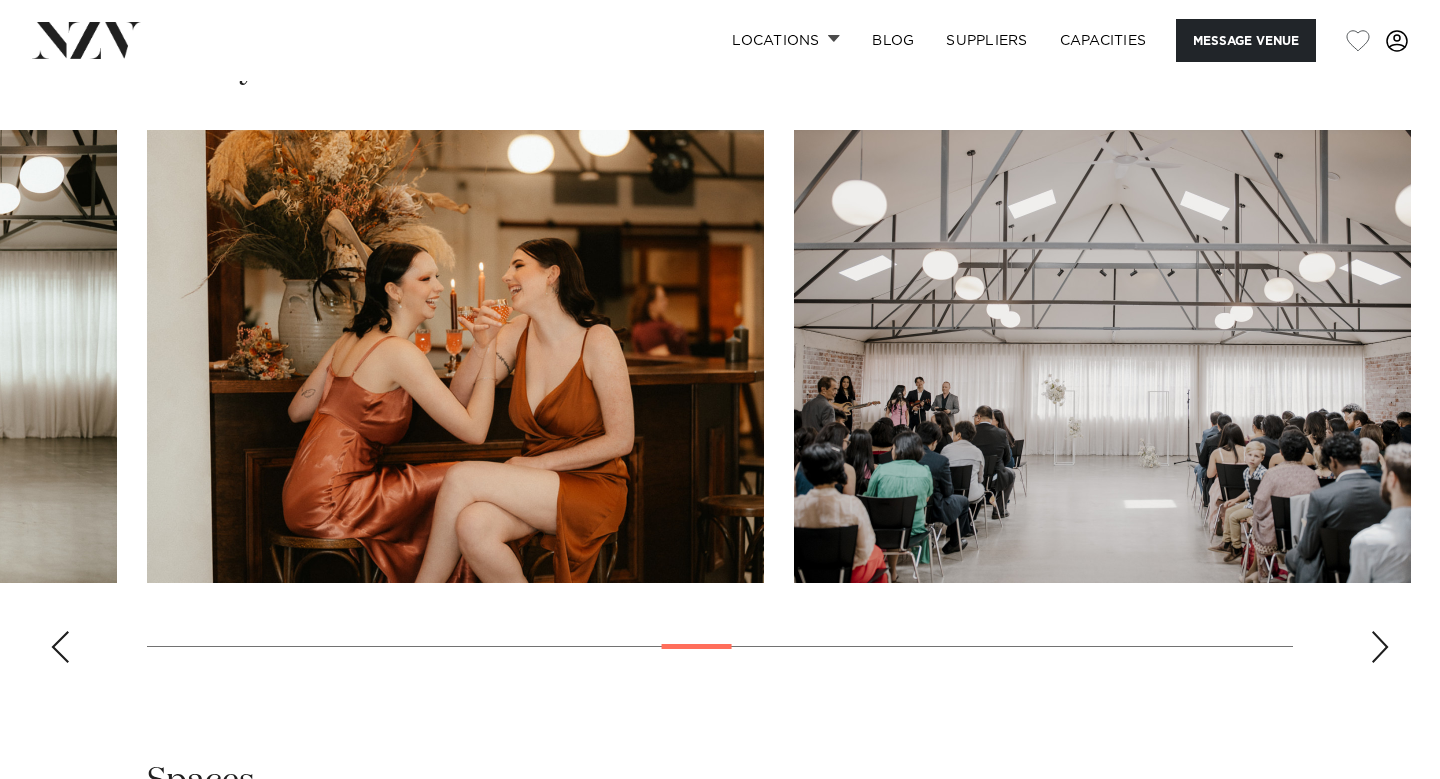 click at bounding box center [1380, 647] 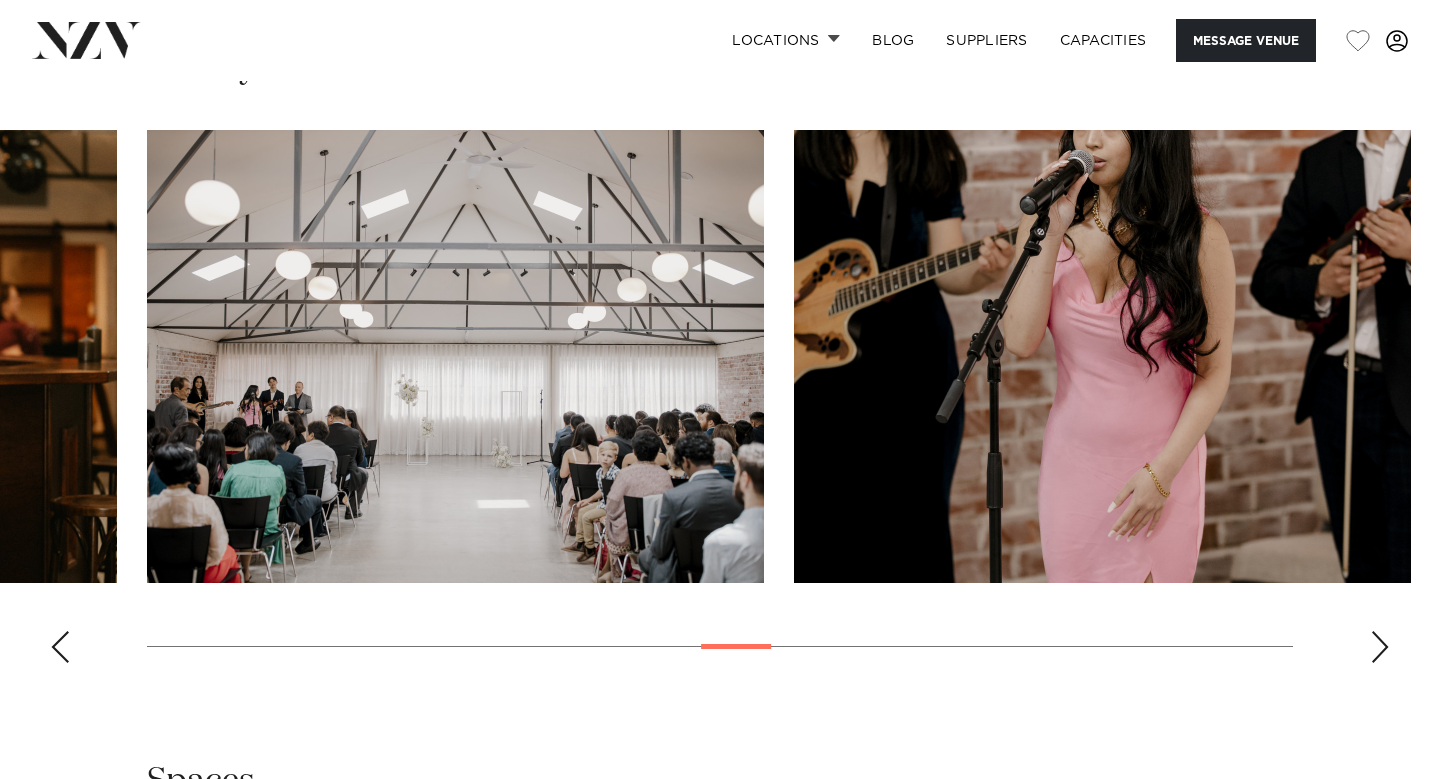 click at bounding box center [1380, 647] 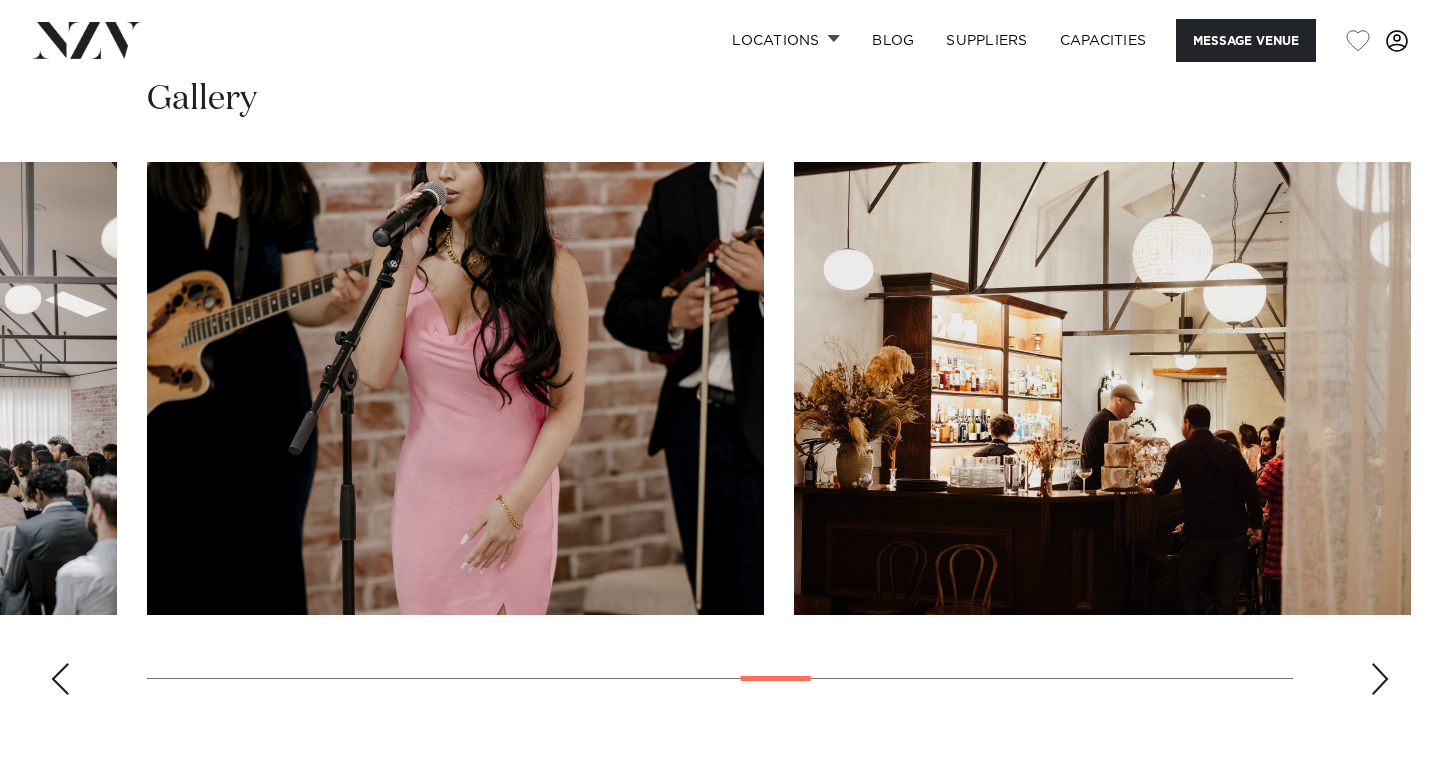scroll, scrollTop: 1950, scrollLeft: 0, axis: vertical 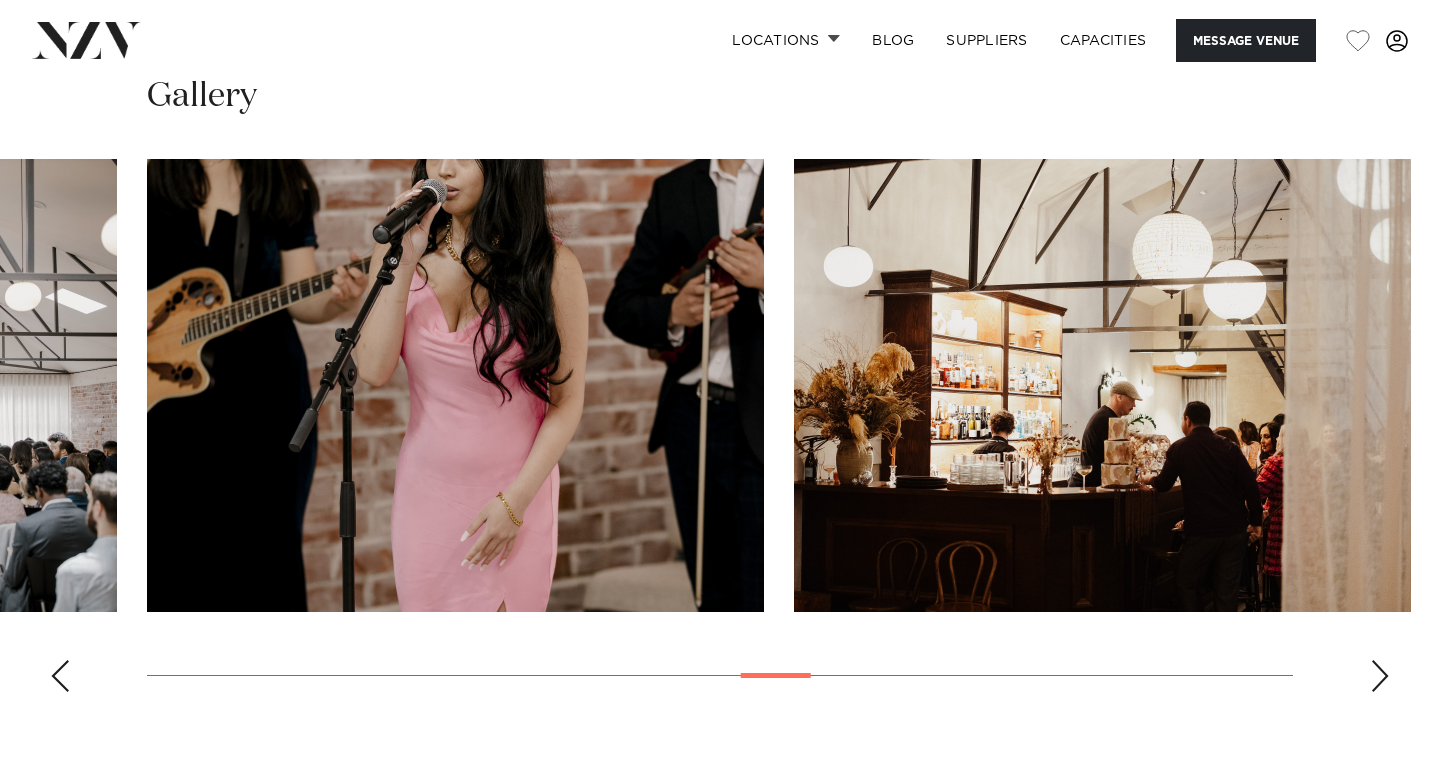 click at bounding box center (1380, 676) 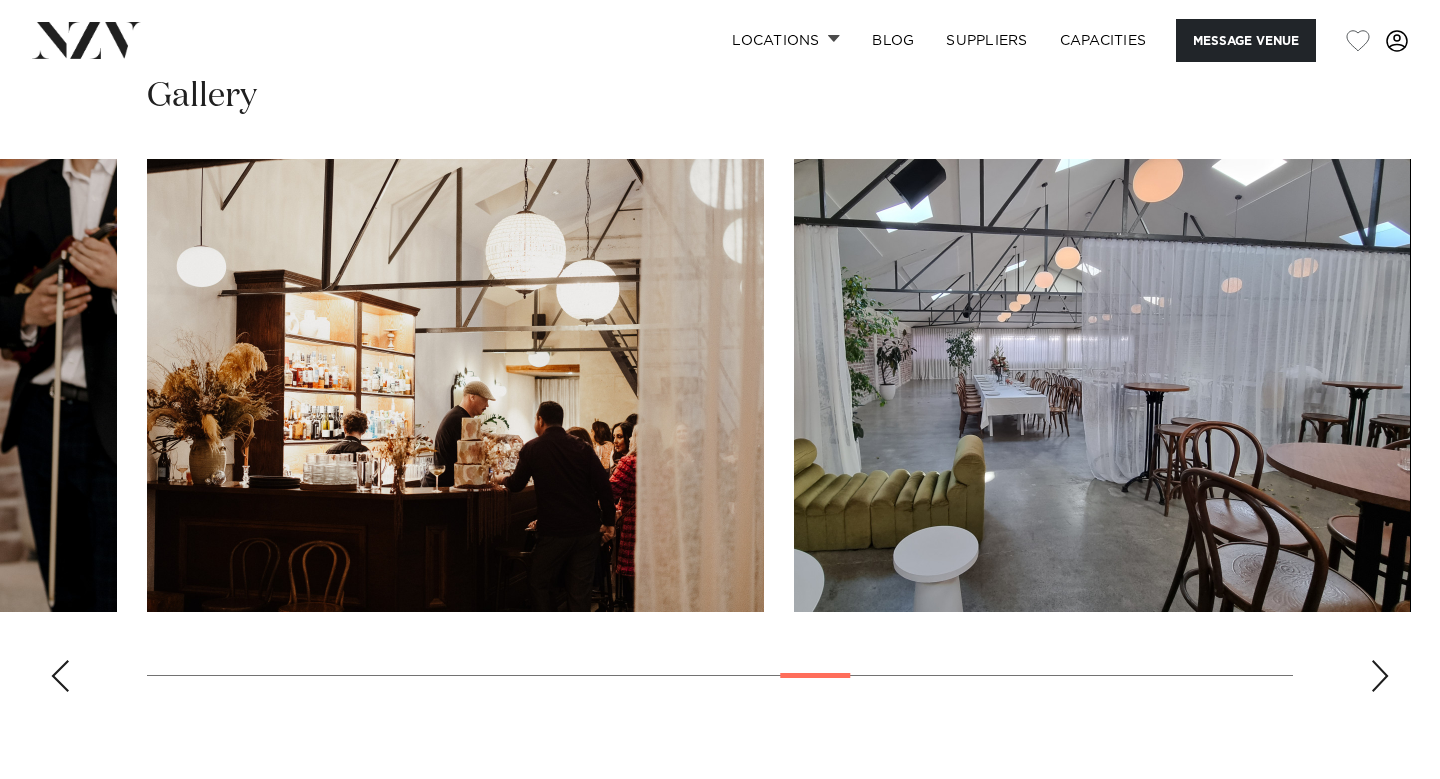 click at bounding box center [1380, 676] 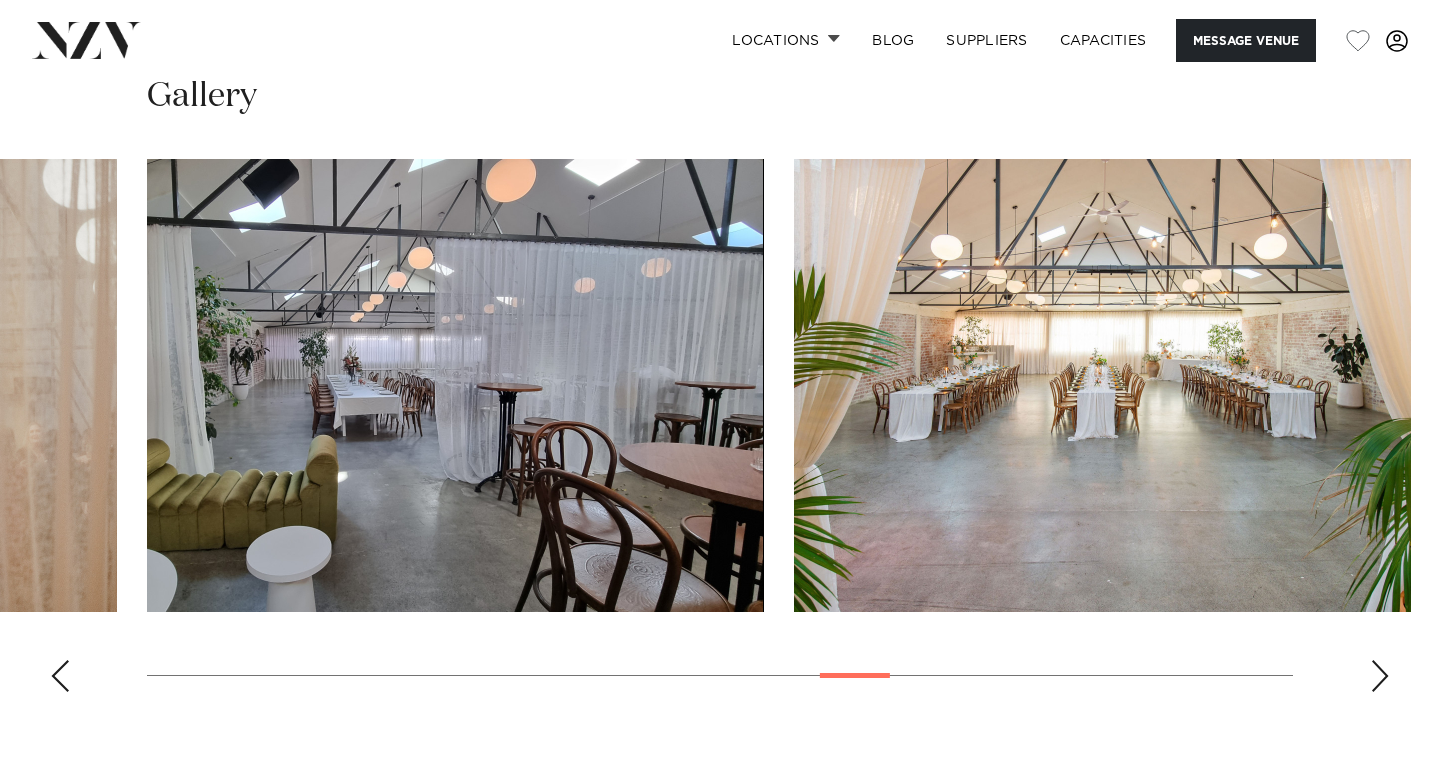 click at bounding box center (1380, 676) 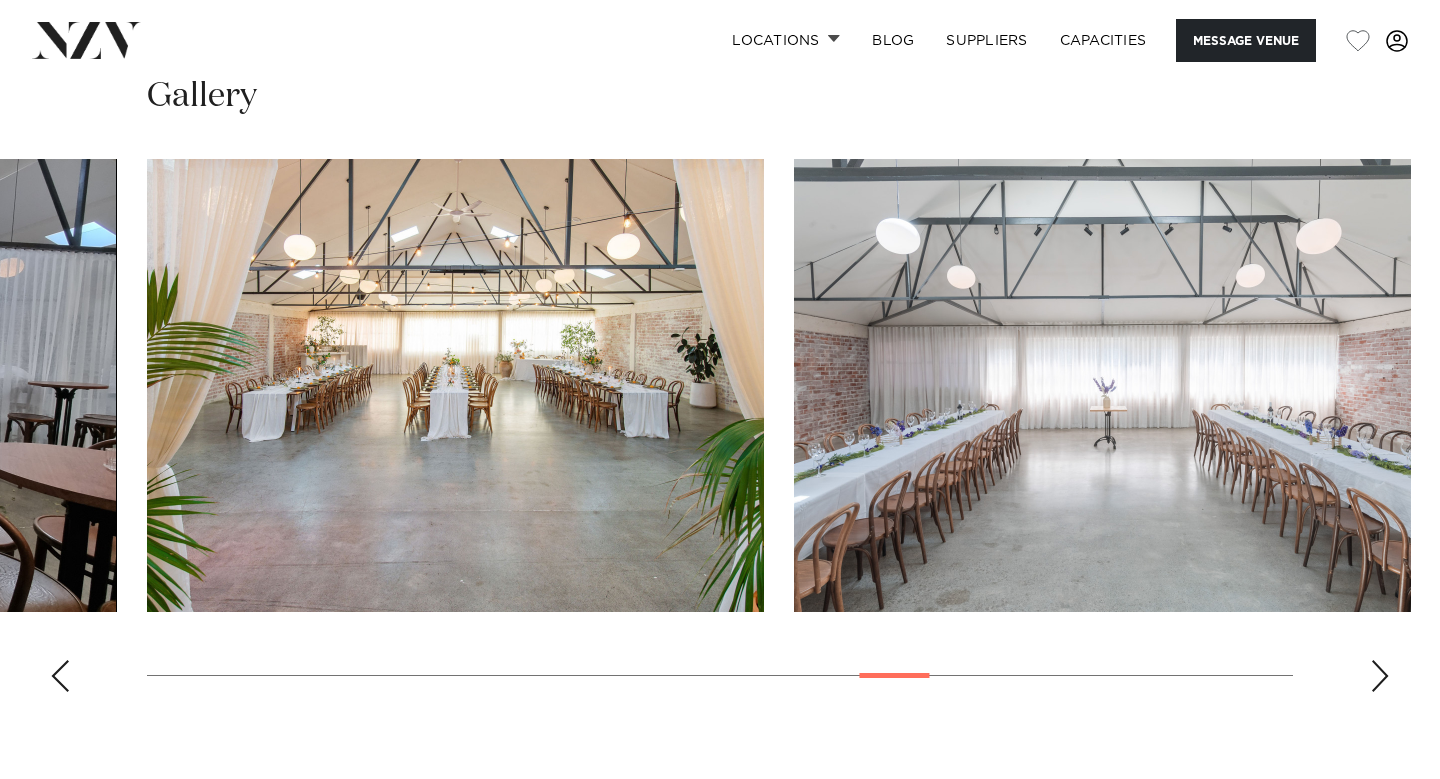 click at bounding box center (1380, 676) 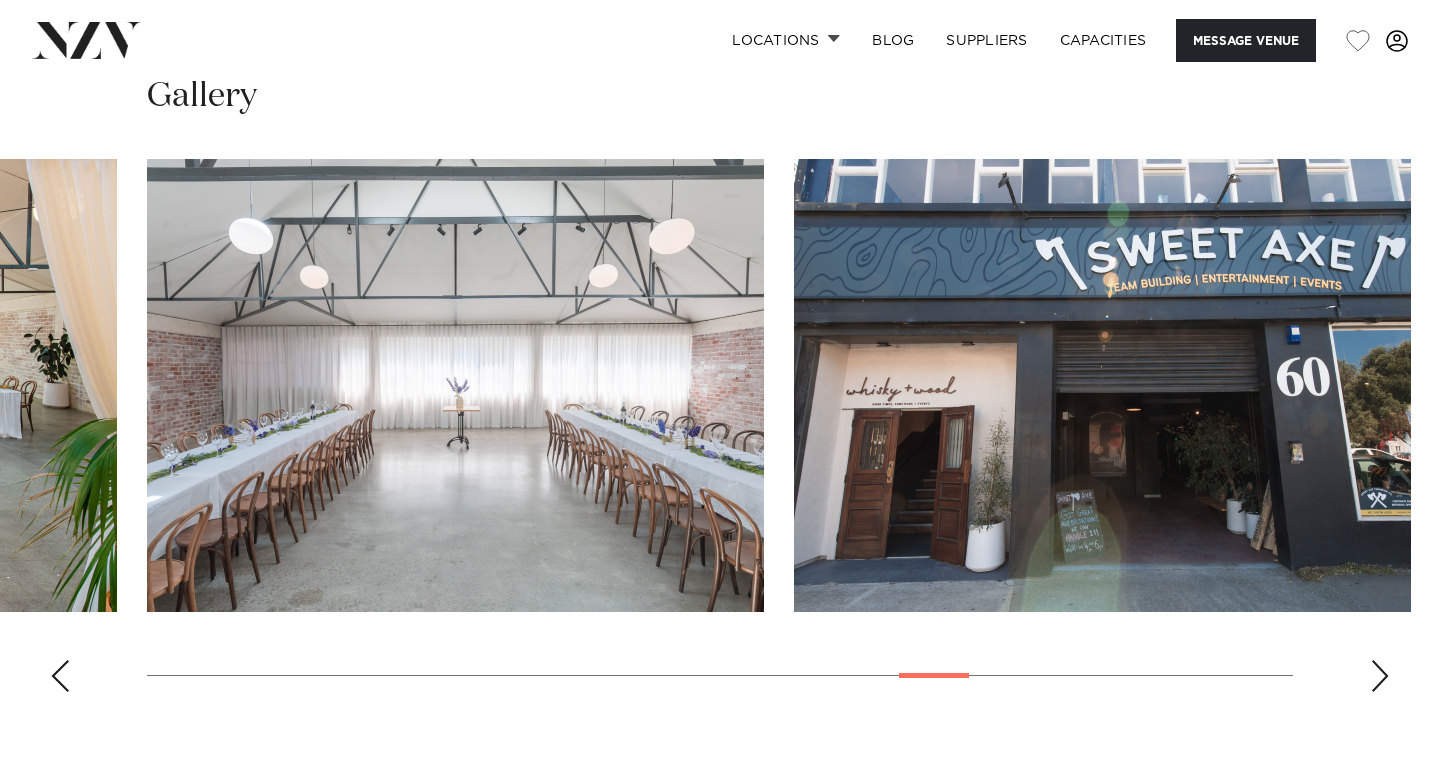 click at bounding box center [1380, 676] 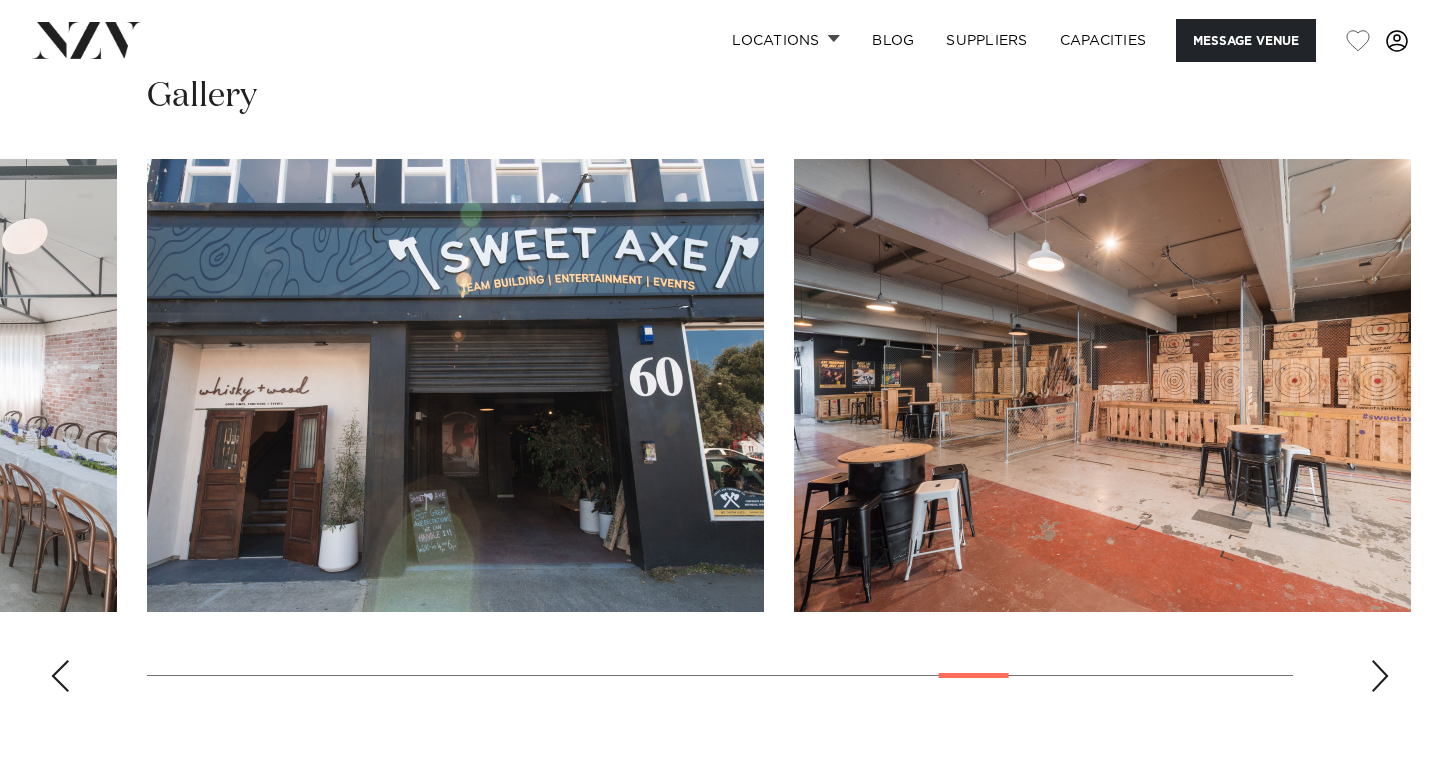click at bounding box center (1380, 676) 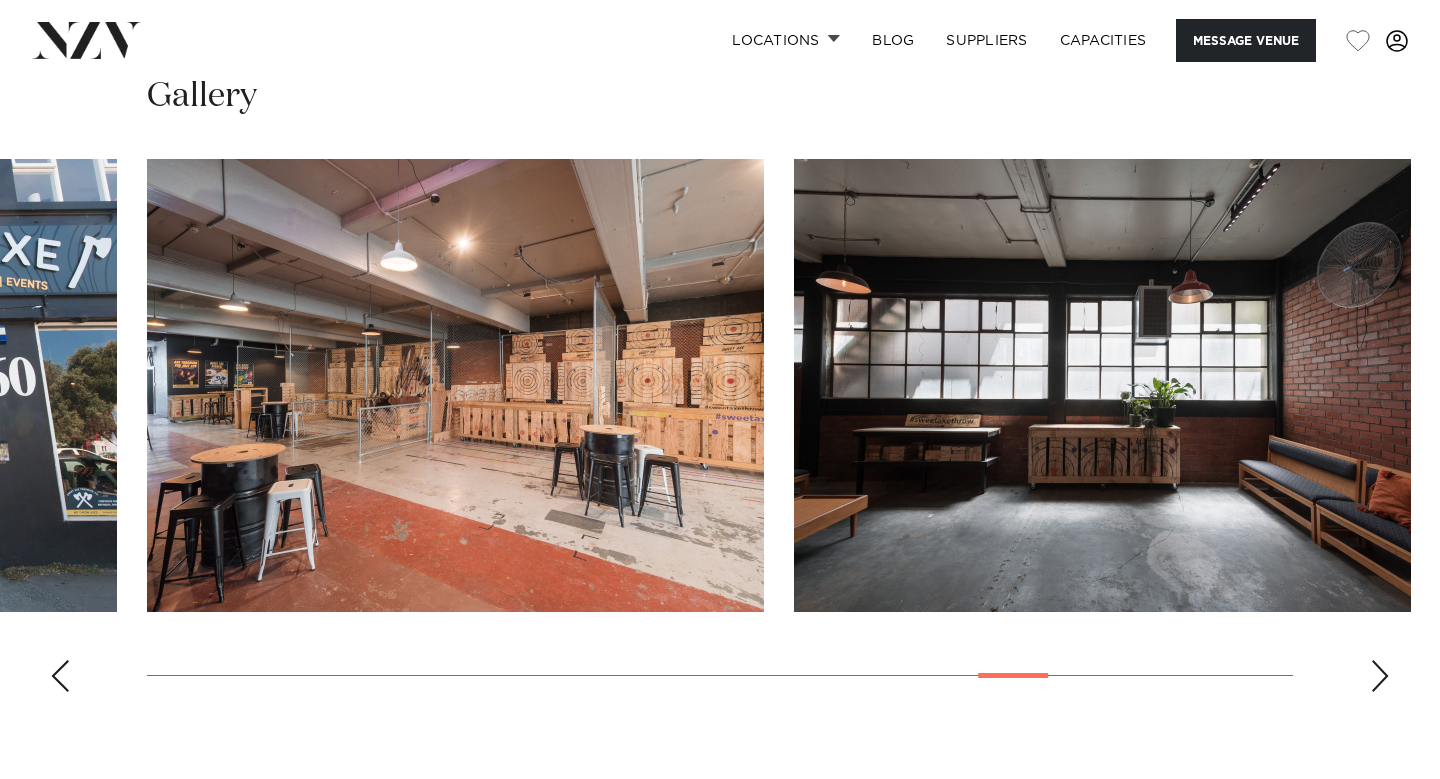 click at bounding box center (1380, 676) 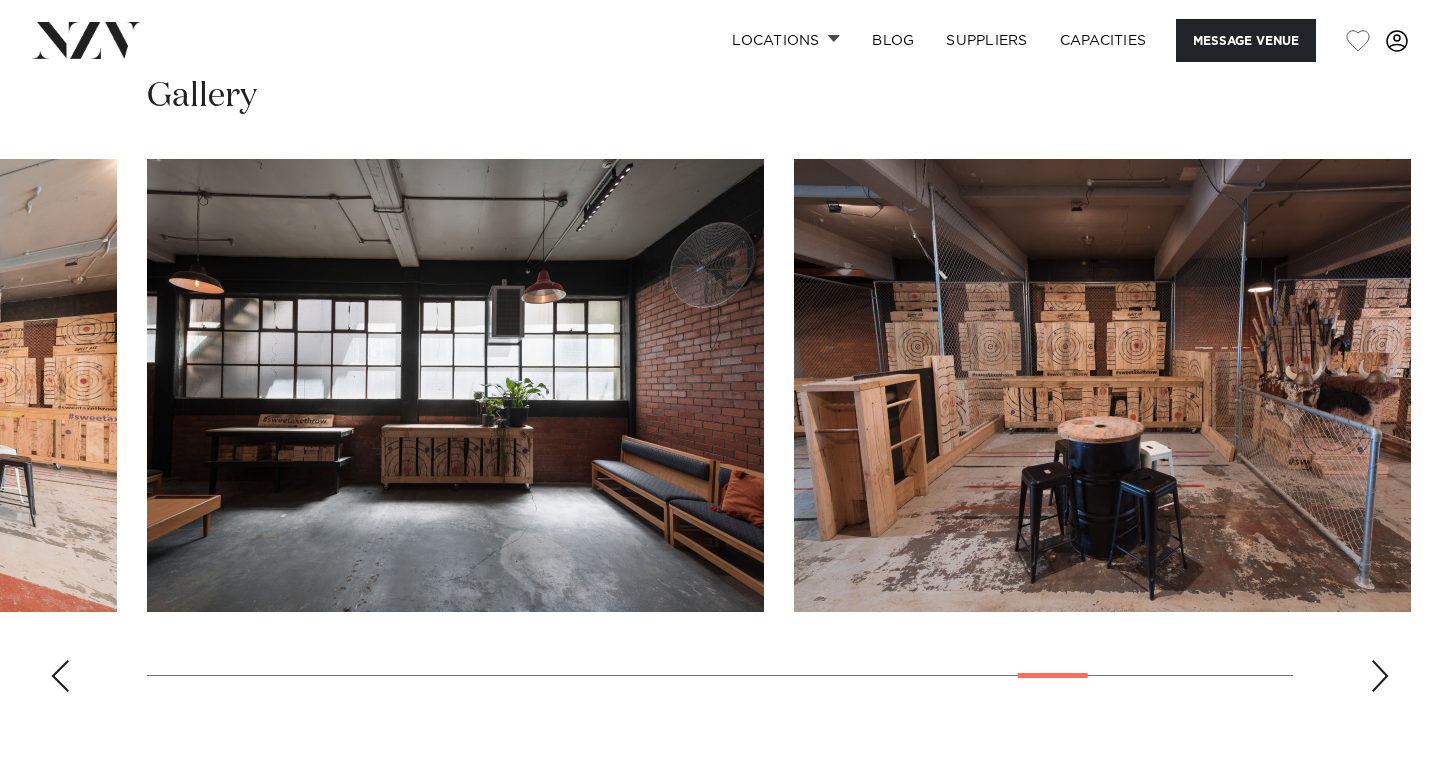 click at bounding box center [1380, 676] 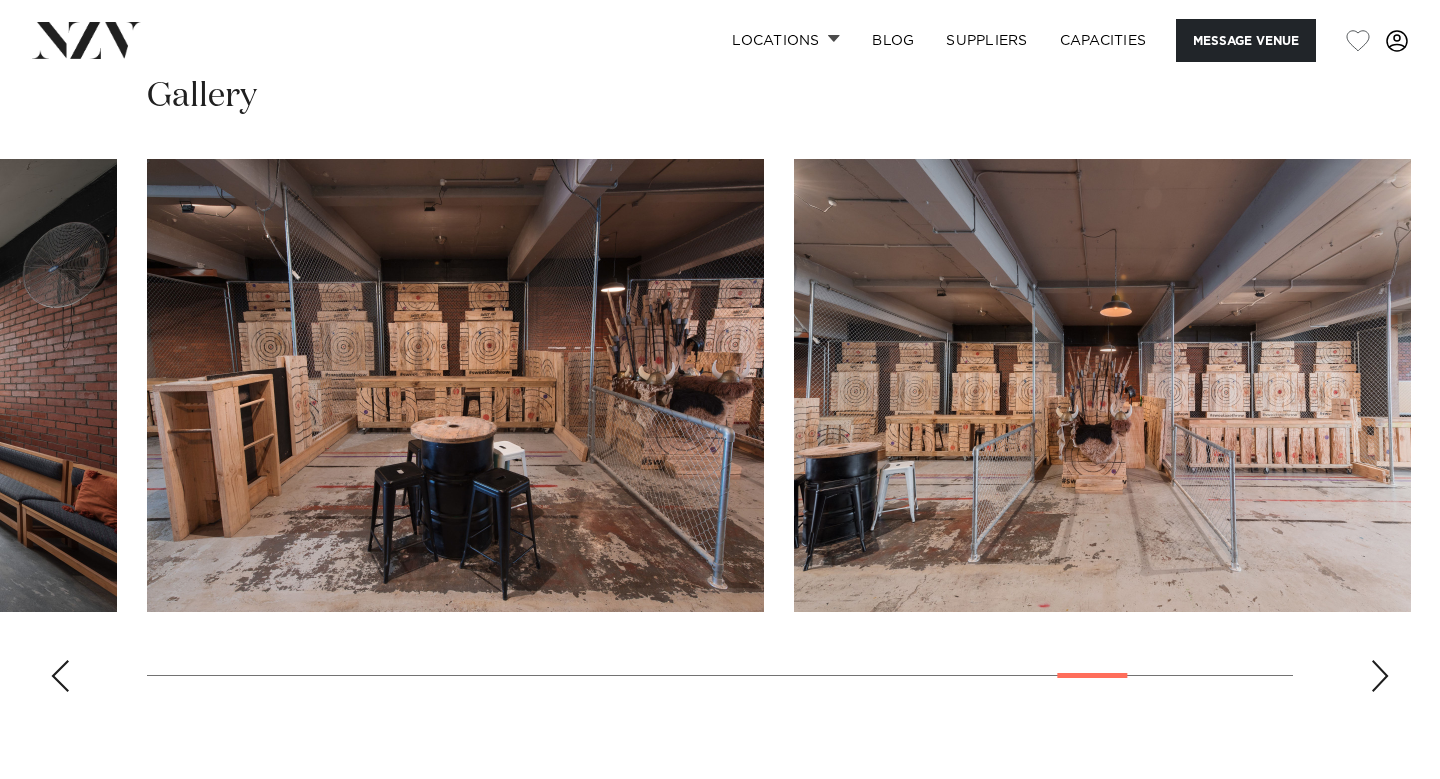 click at bounding box center (1380, 676) 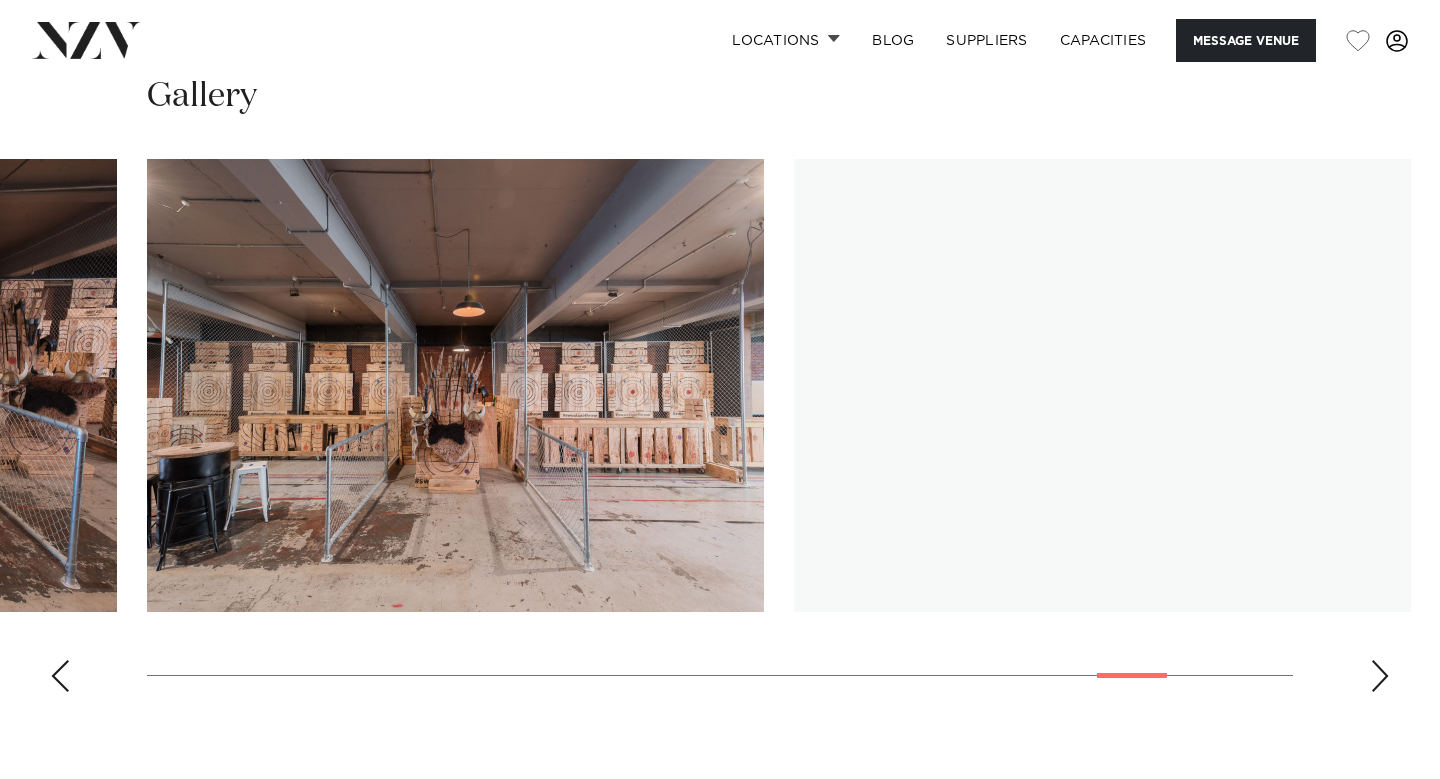 click at bounding box center [1380, 676] 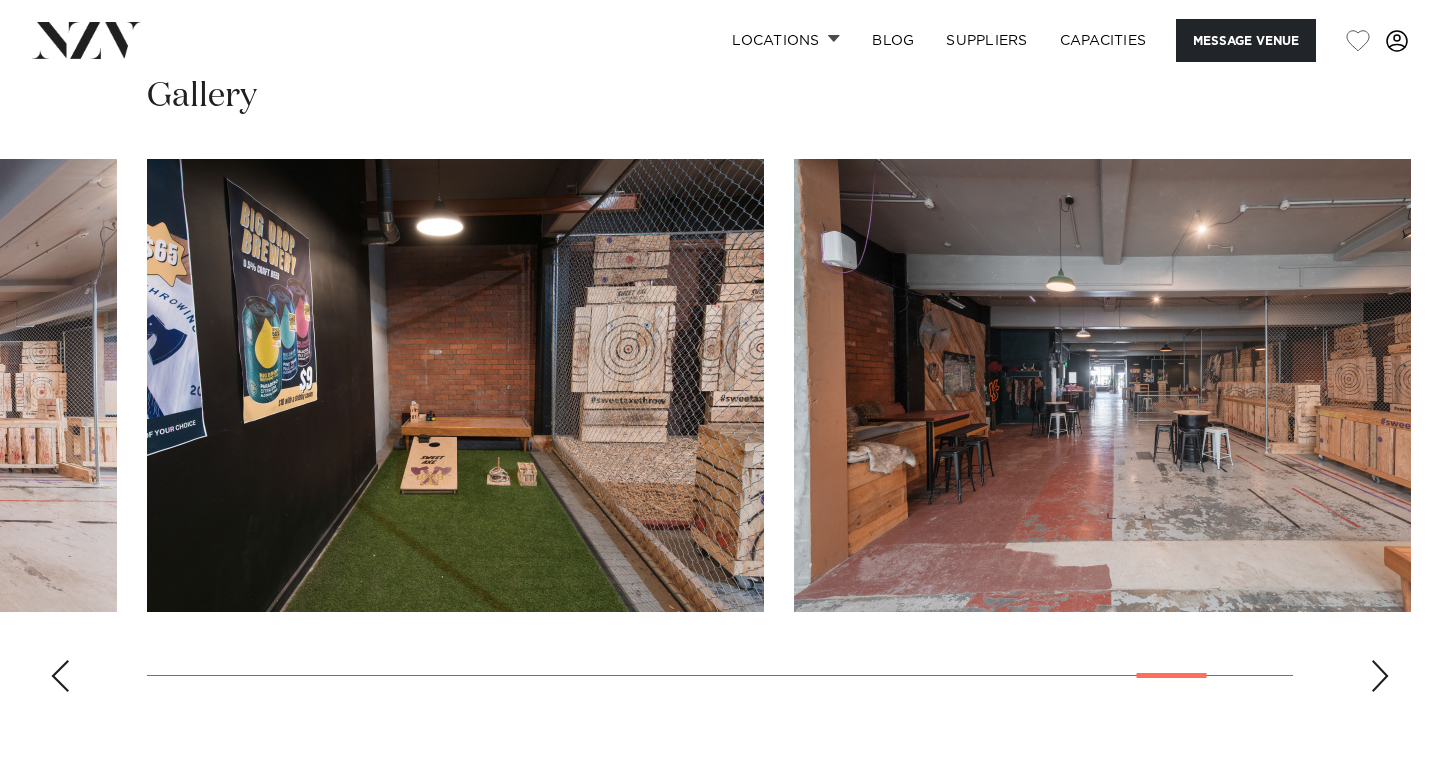 click at bounding box center [60, 676] 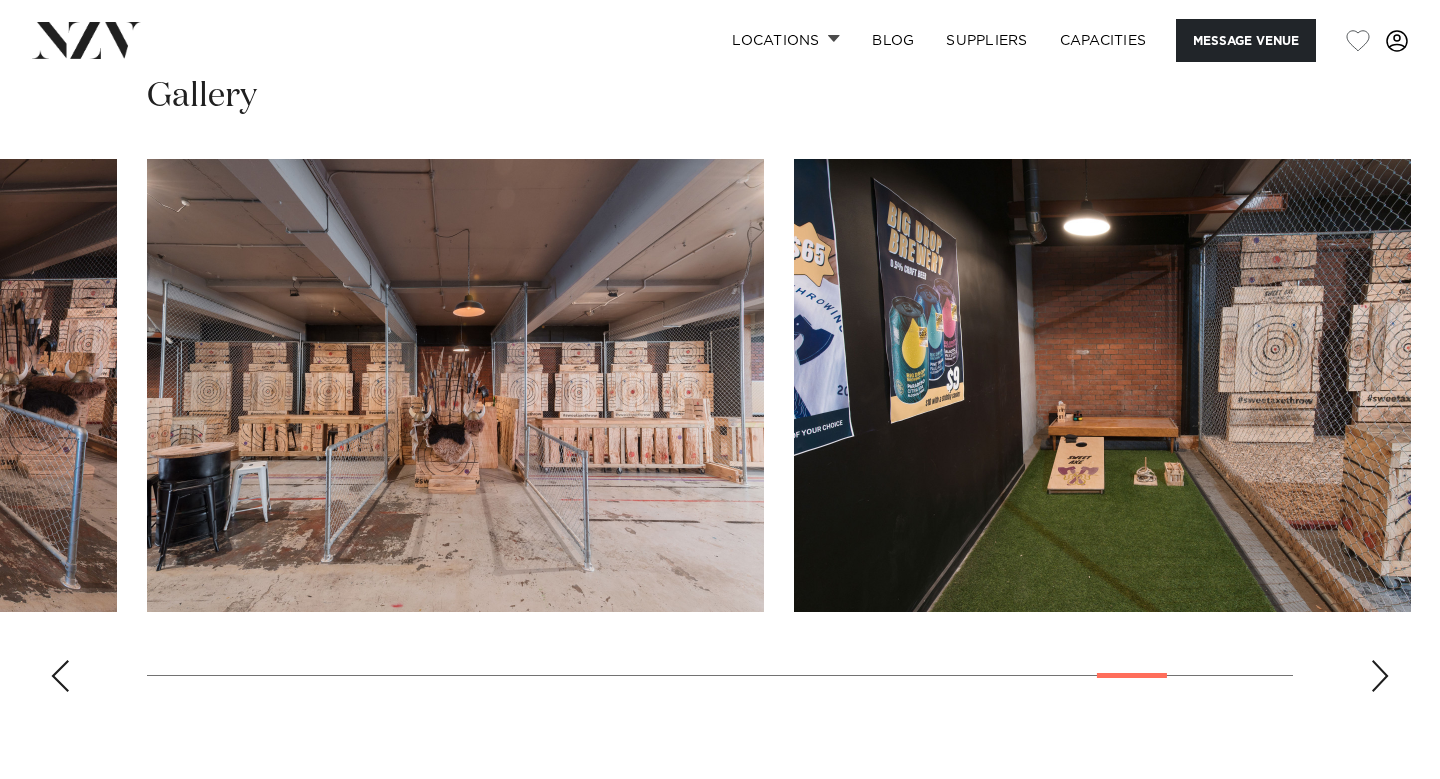 click at bounding box center (60, 676) 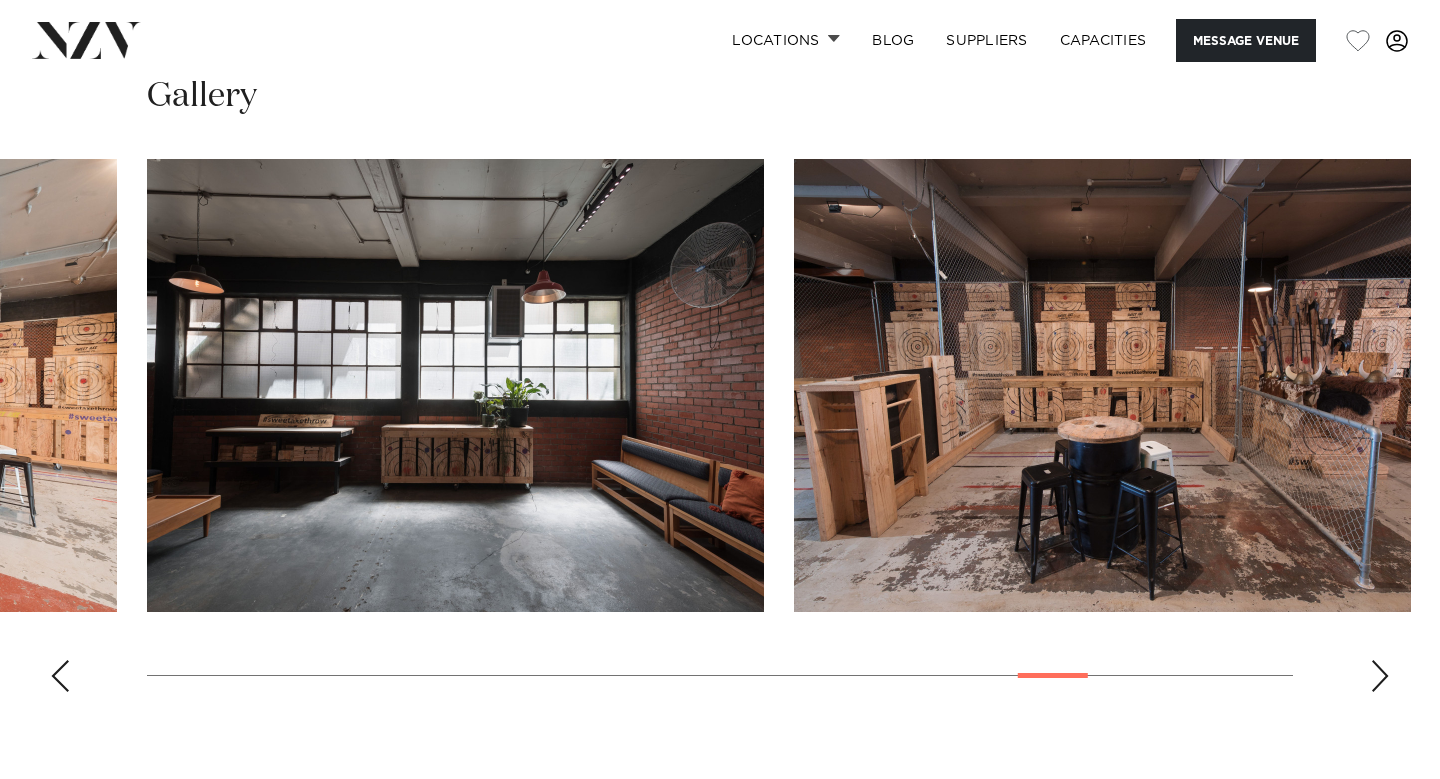 click at bounding box center [60, 676] 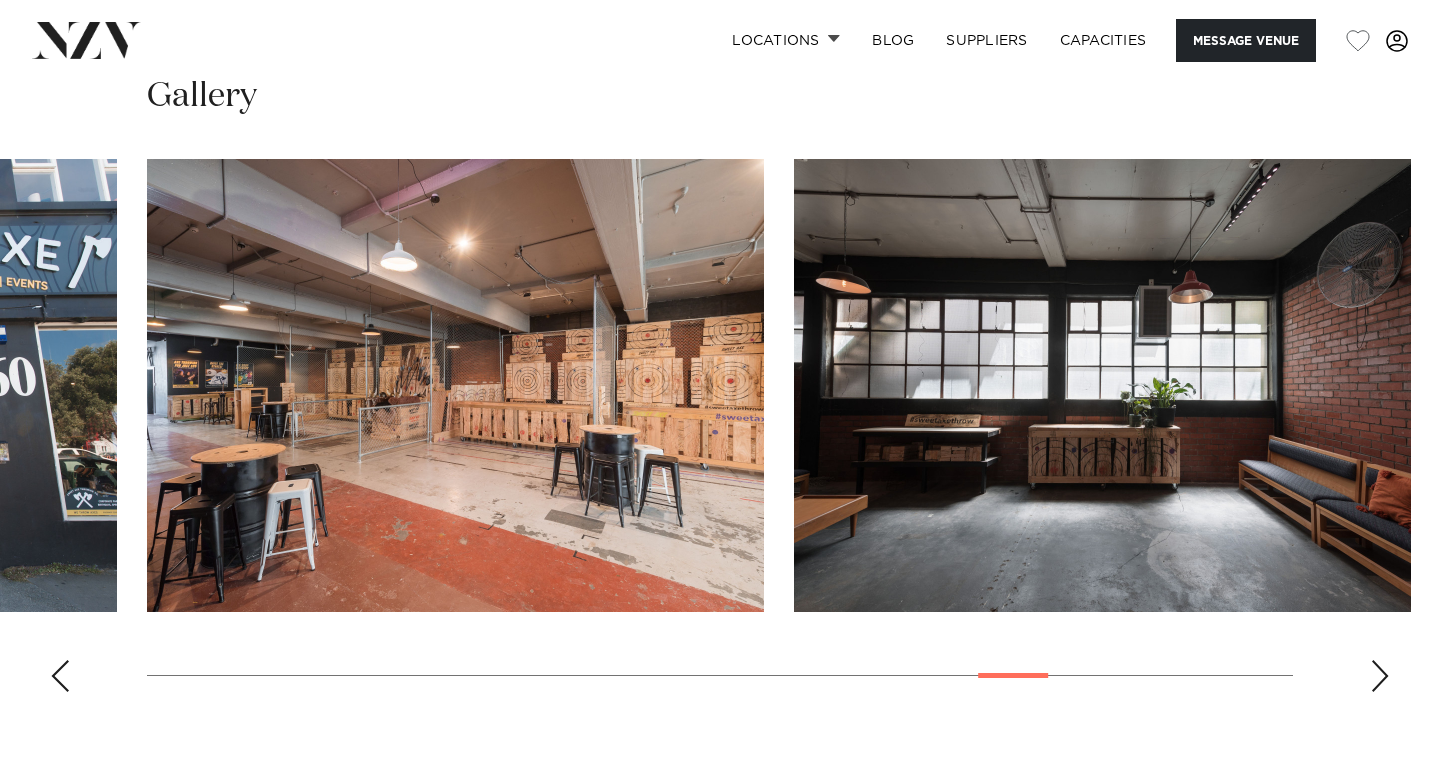 click at bounding box center (60, 676) 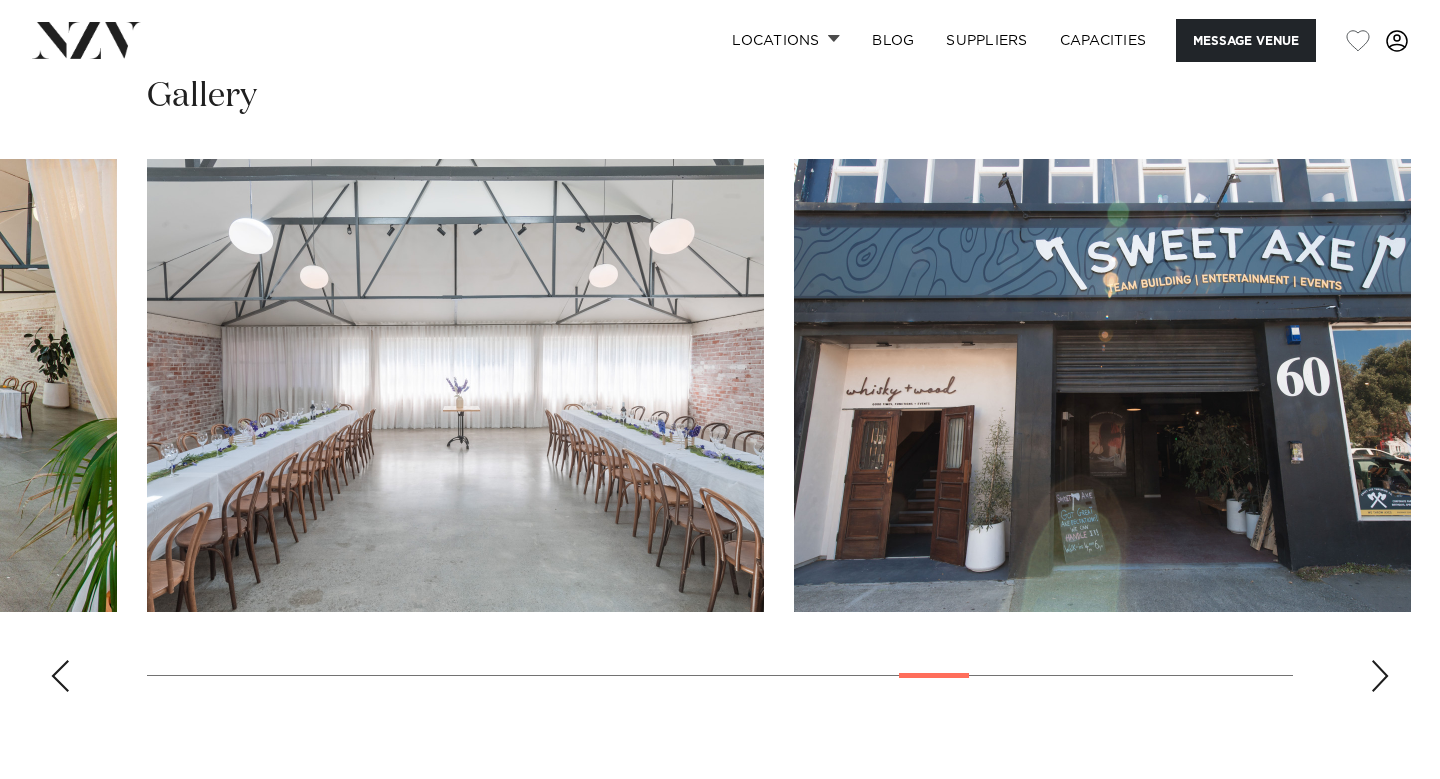 click at bounding box center [60, 676] 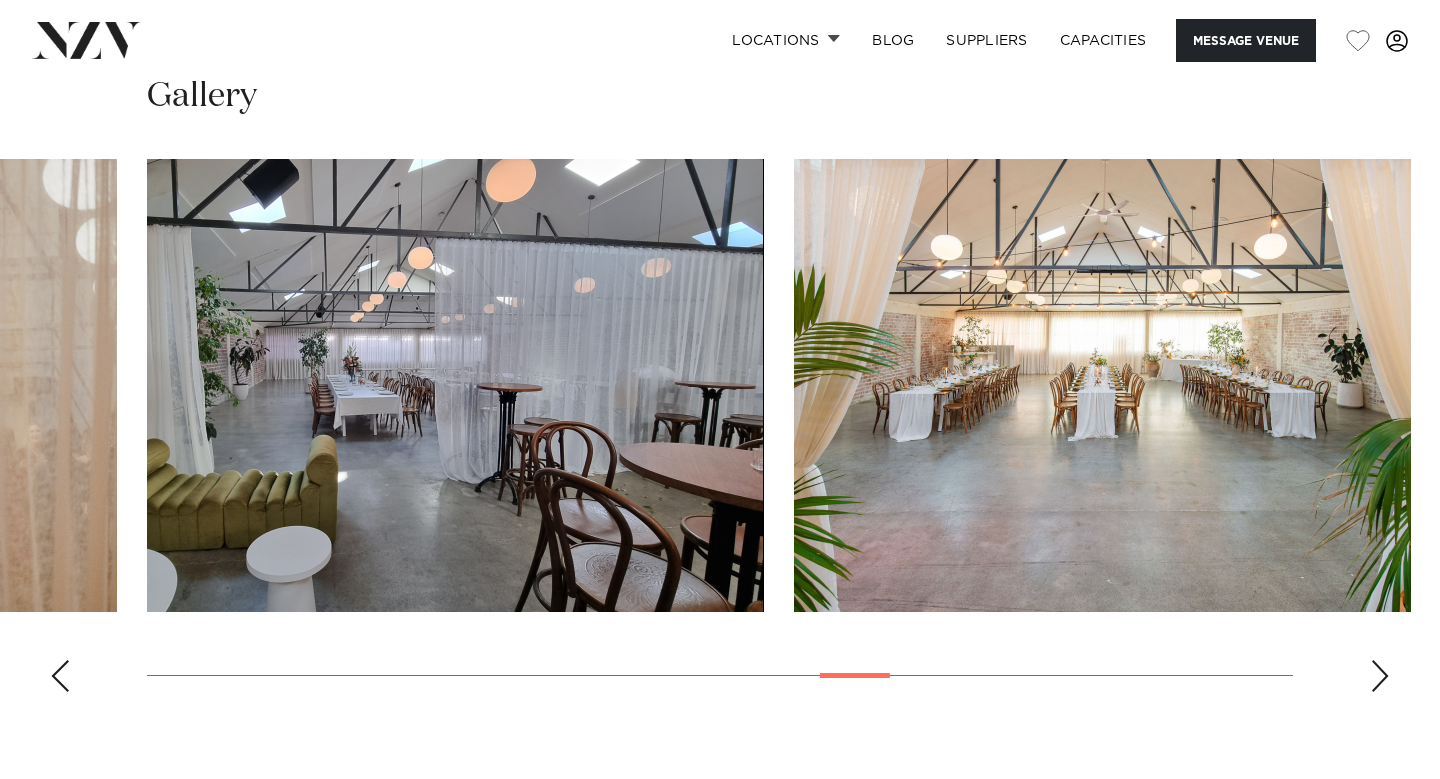 click at bounding box center [60, 676] 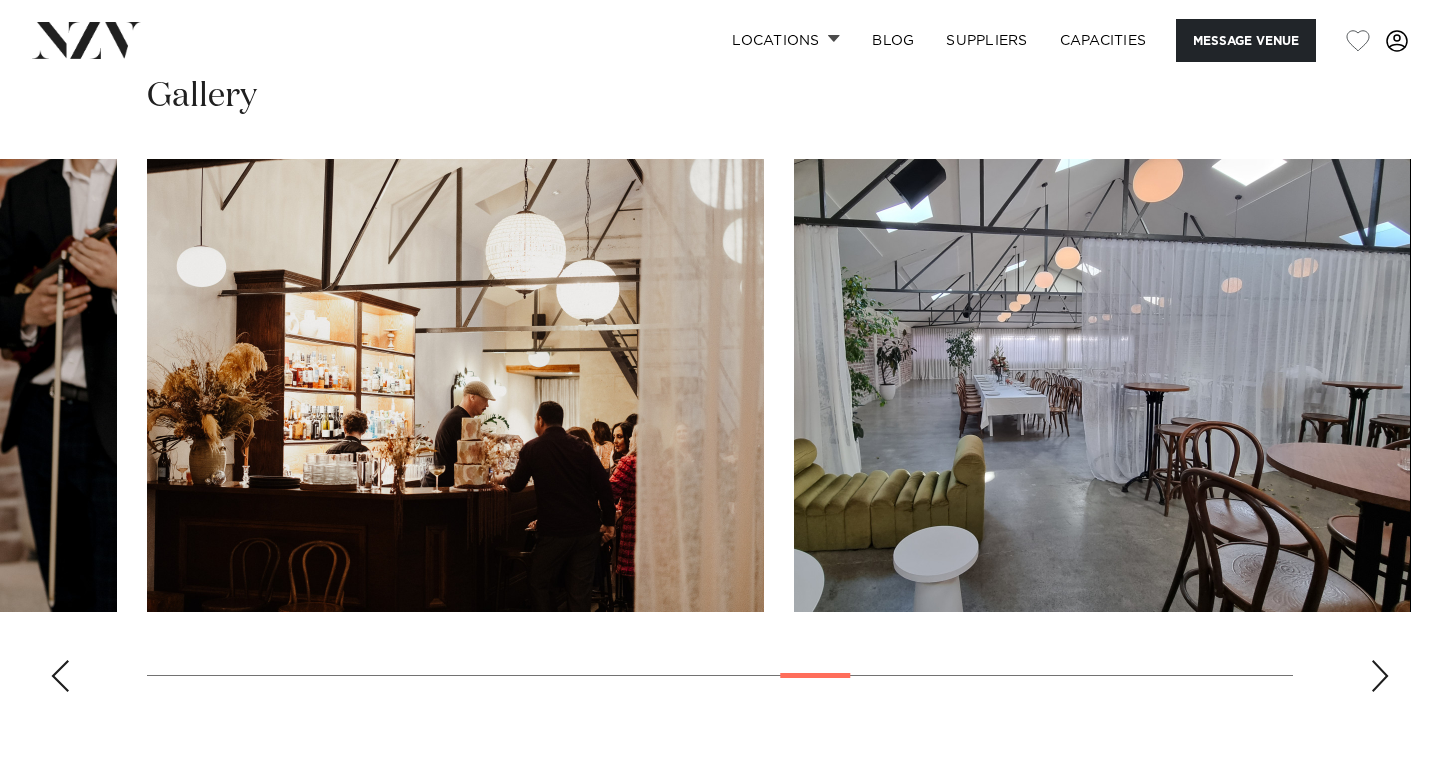 click at bounding box center [60, 676] 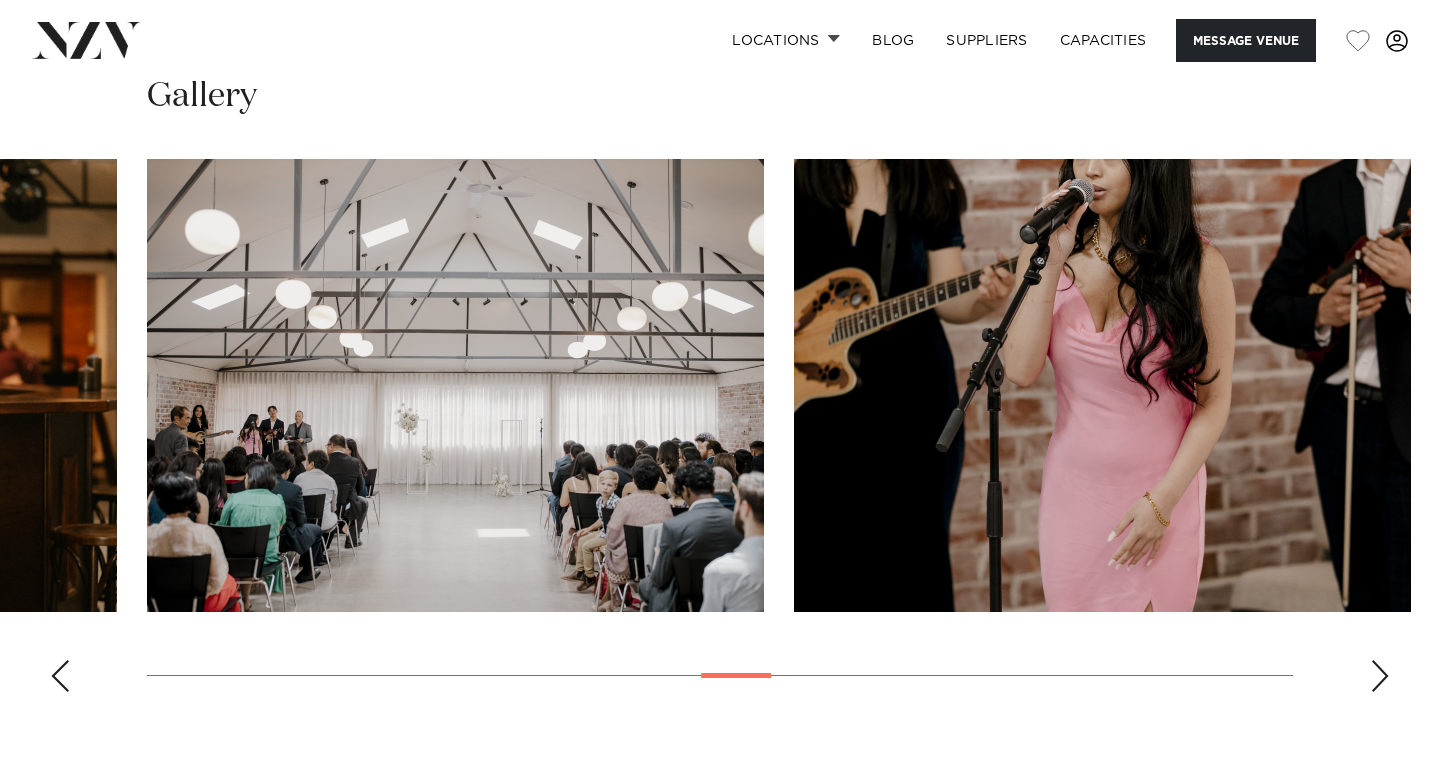 click at bounding box center (60, 676) 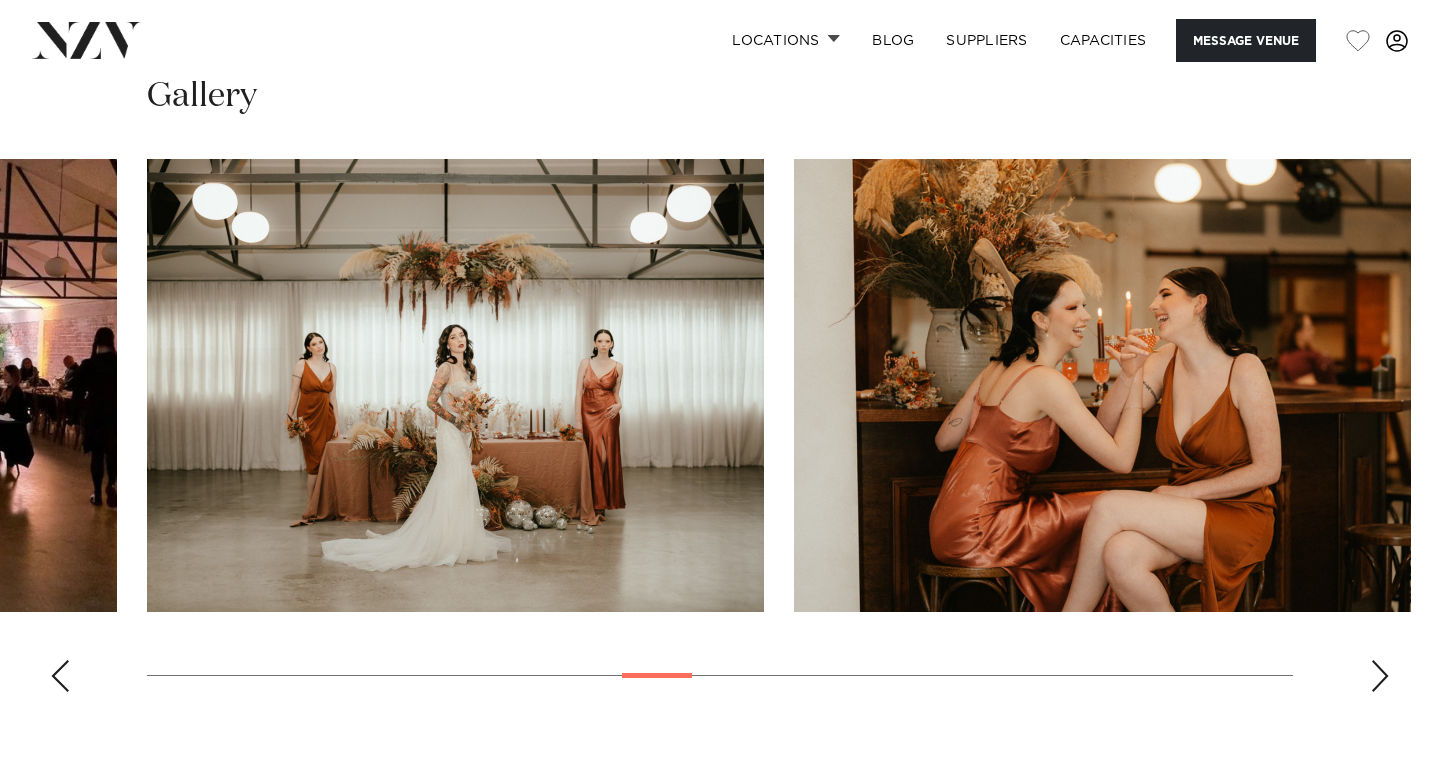 click at bounding box center [60, 676] 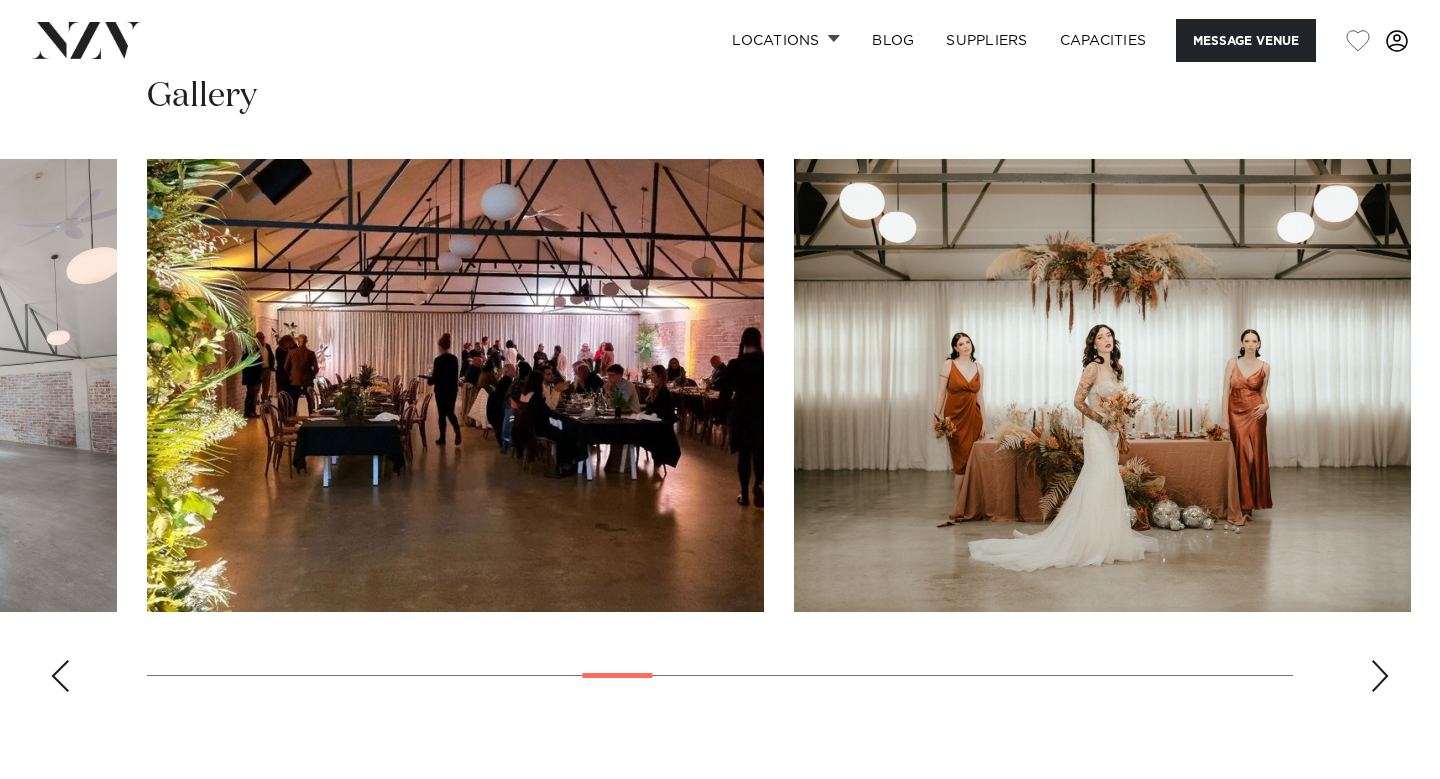 click at bounding box center [60, 676] 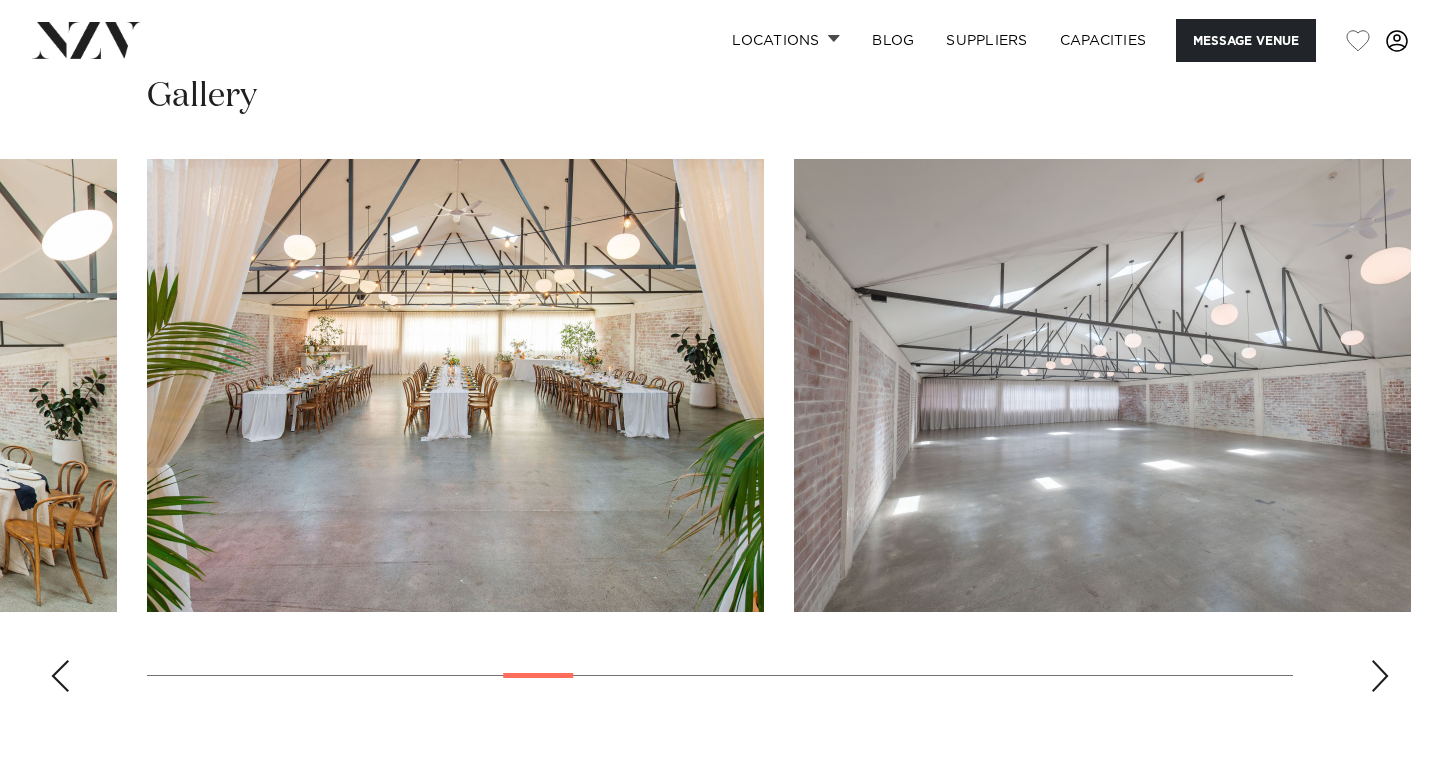 click at bounding box center [60, 676] 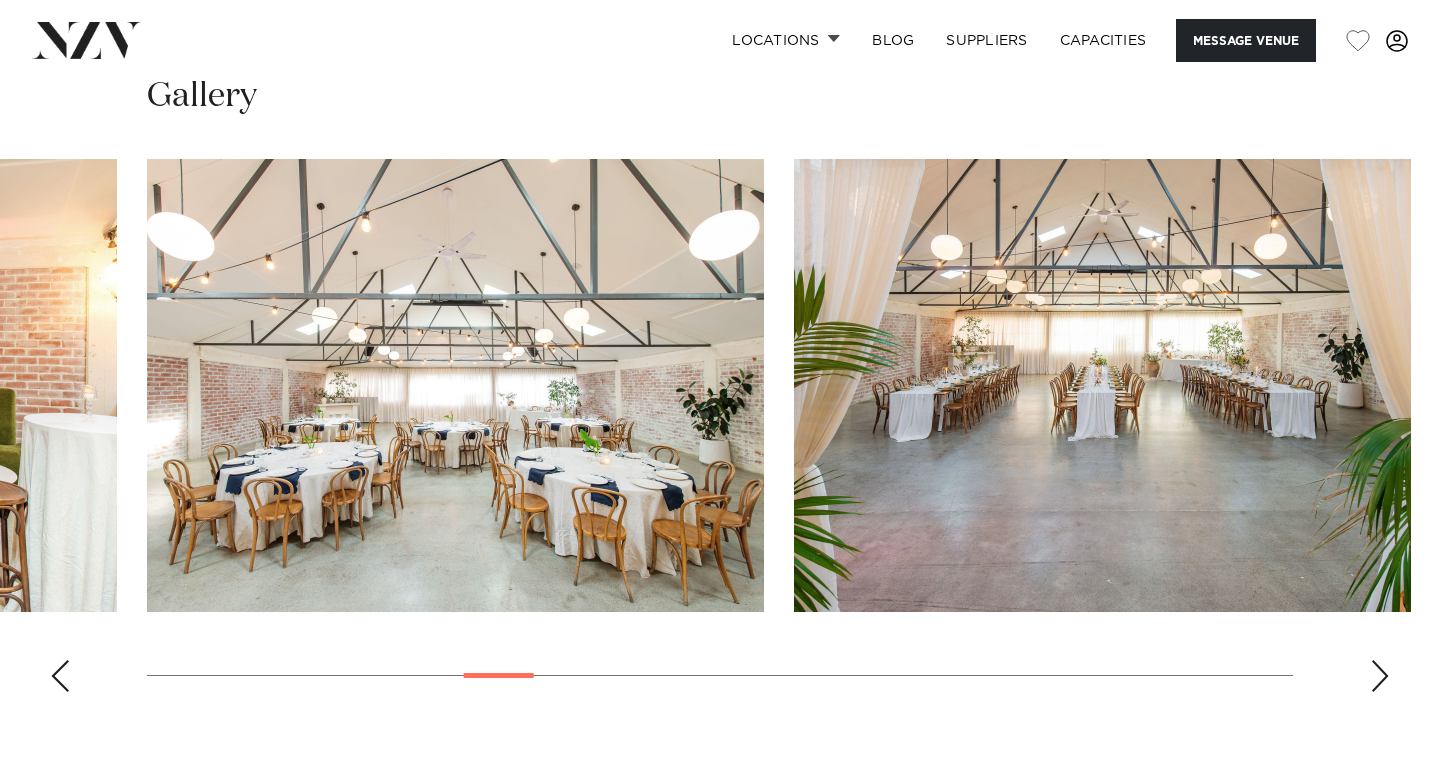 click at bounding box center [60, 676] 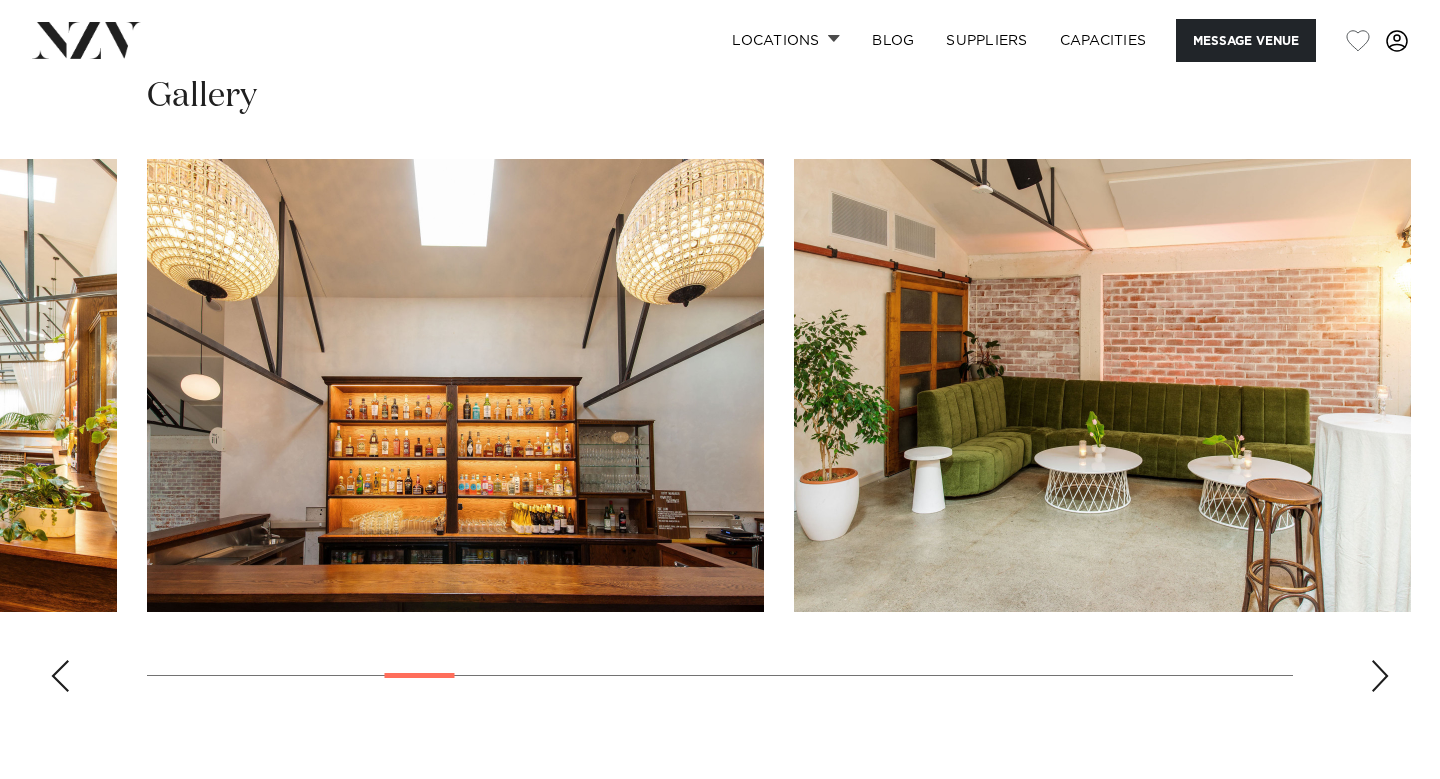 click at bounding box center [60, 676] 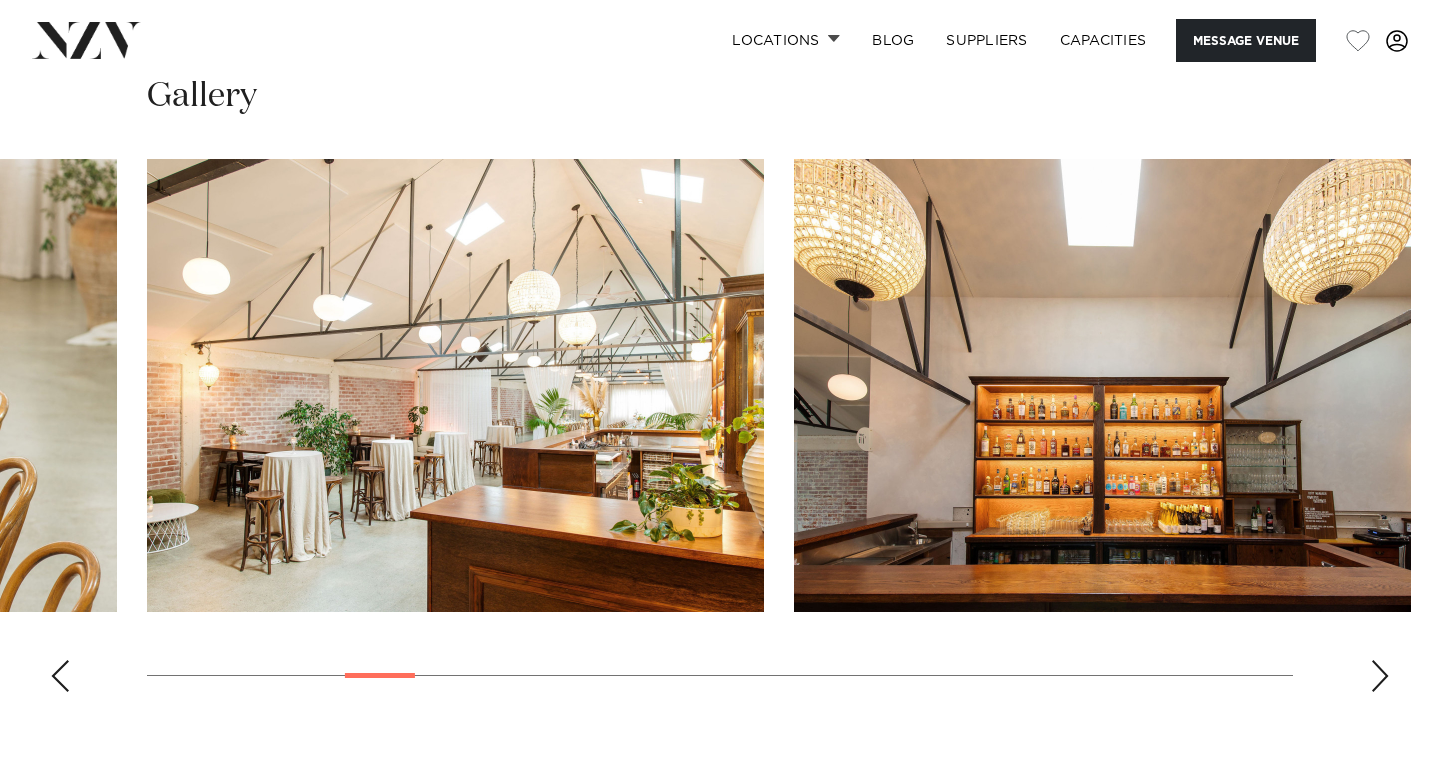 click at bounding box center [60, 676] 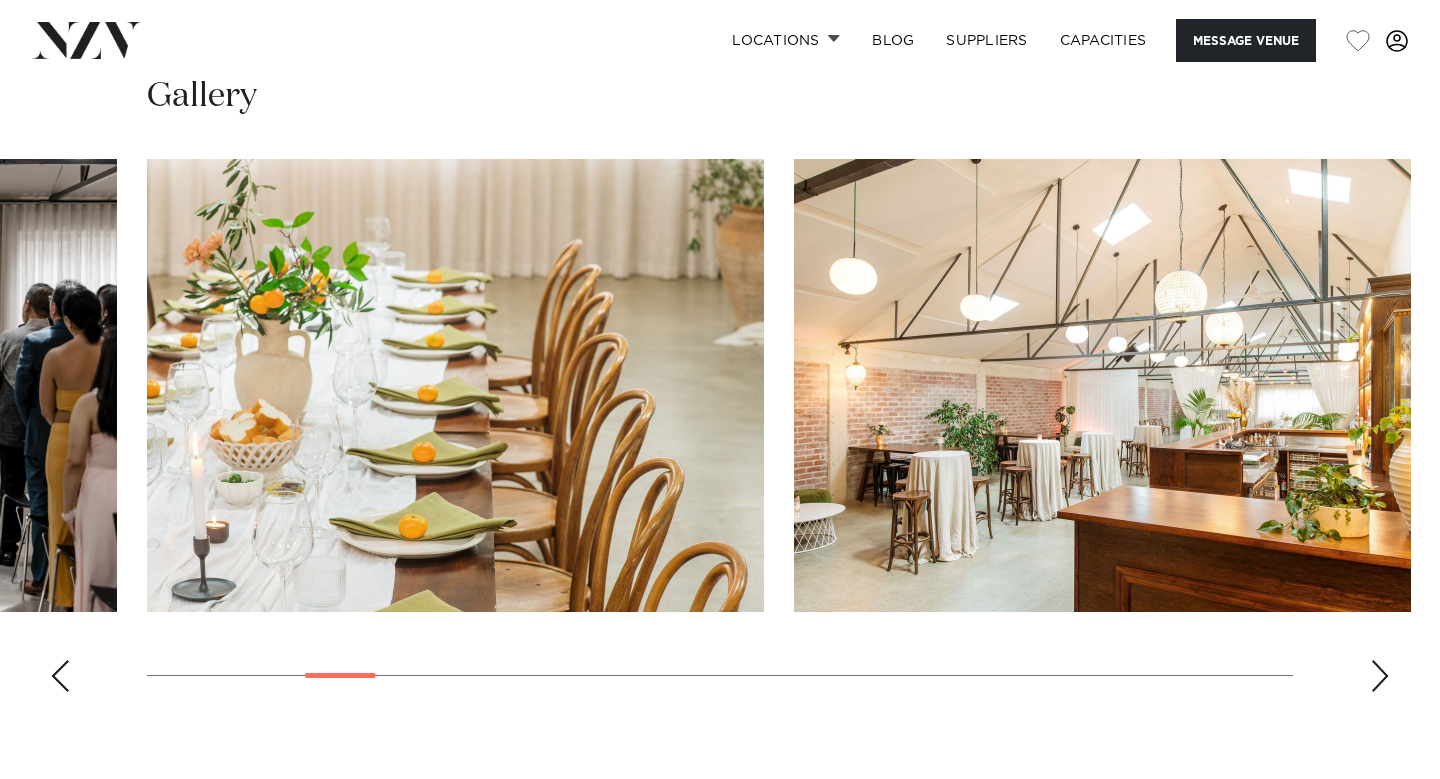 click at bounding box center [60, 676] 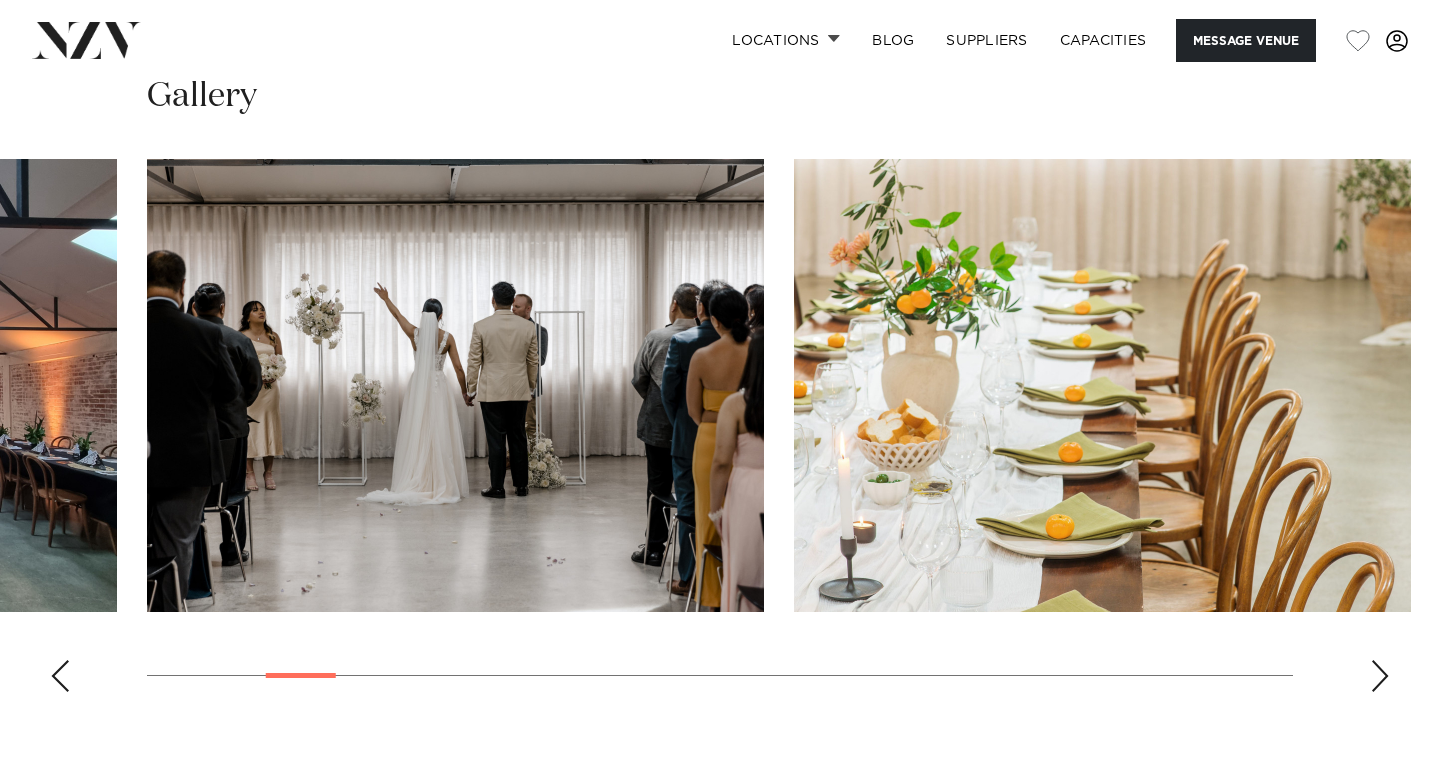click at bounding box center (60, 676) 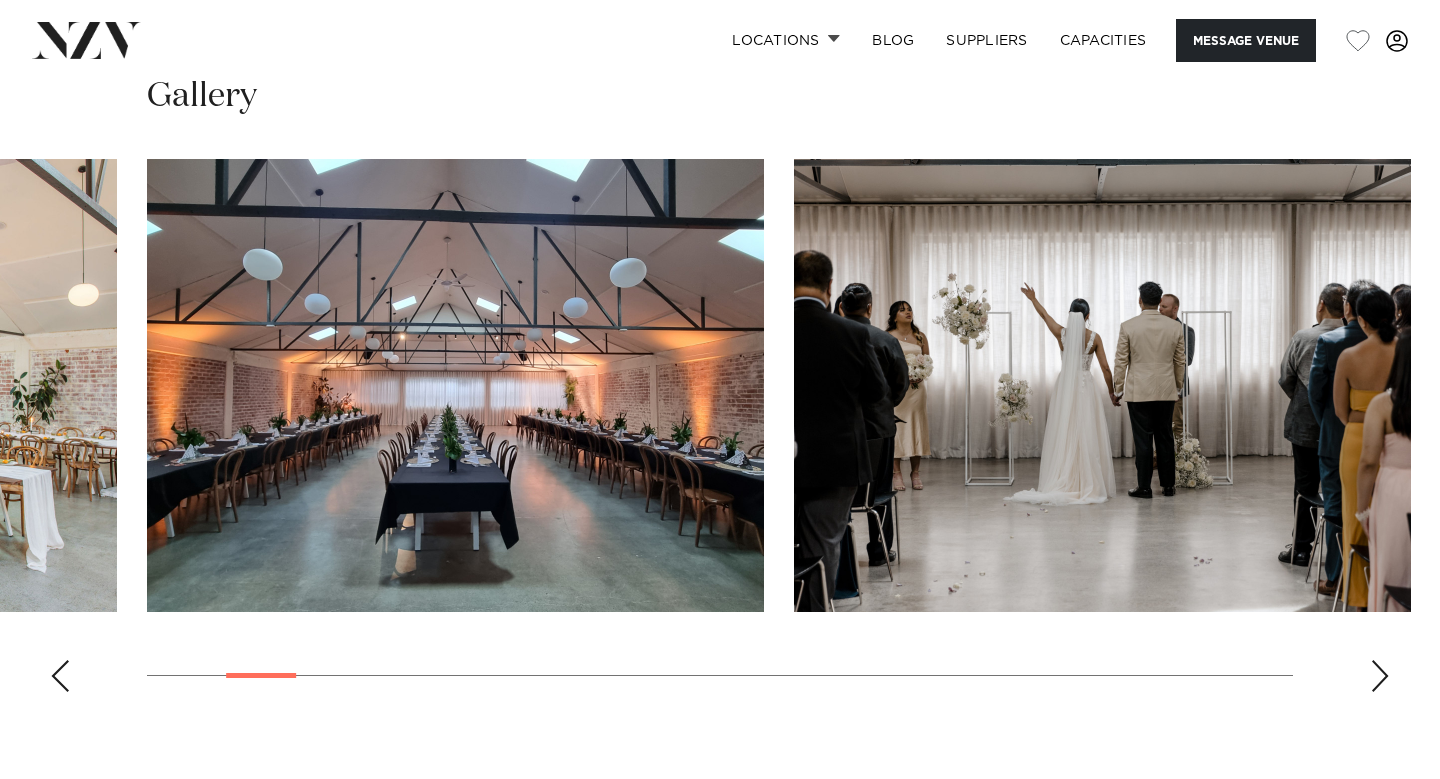 click at bounding box center [60, 676] 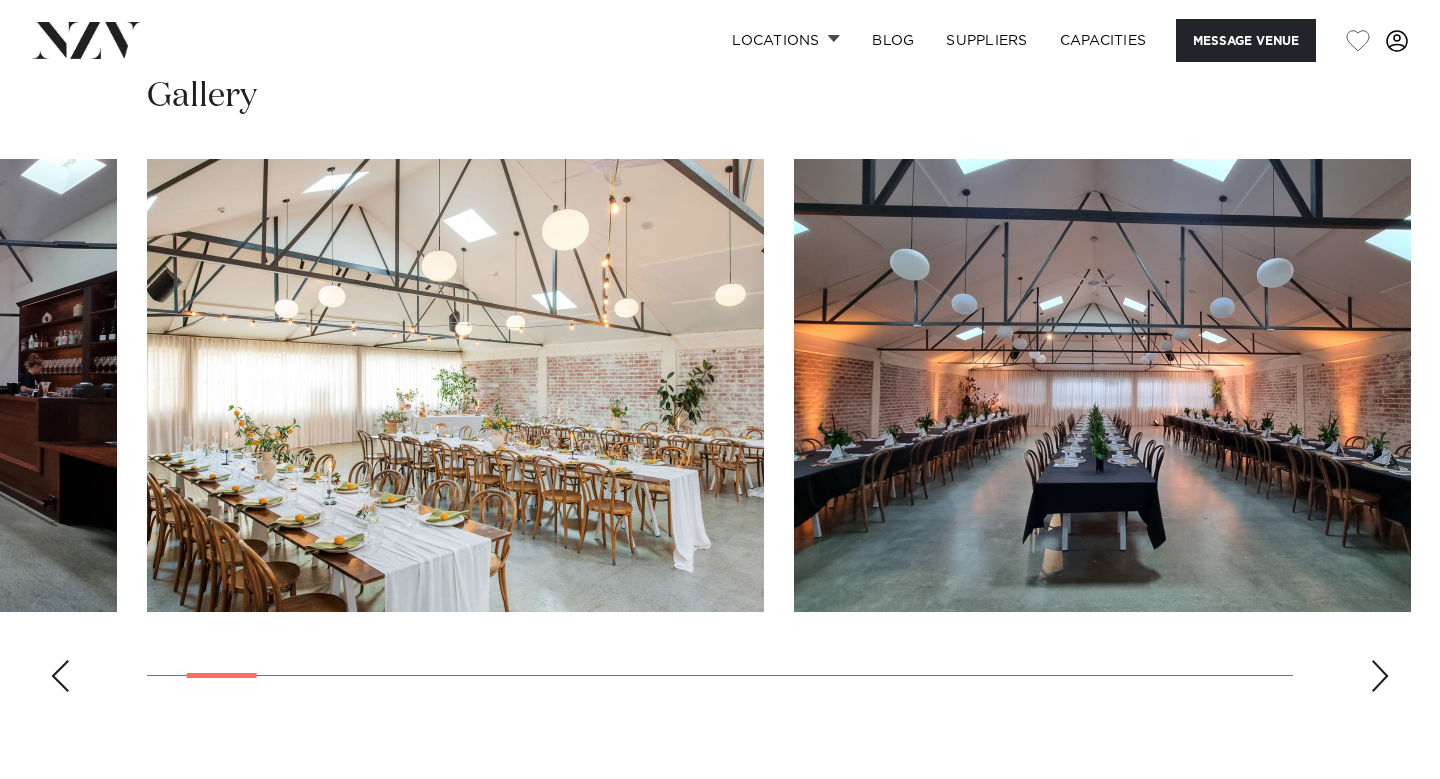 click at bounding box center (60, 676) 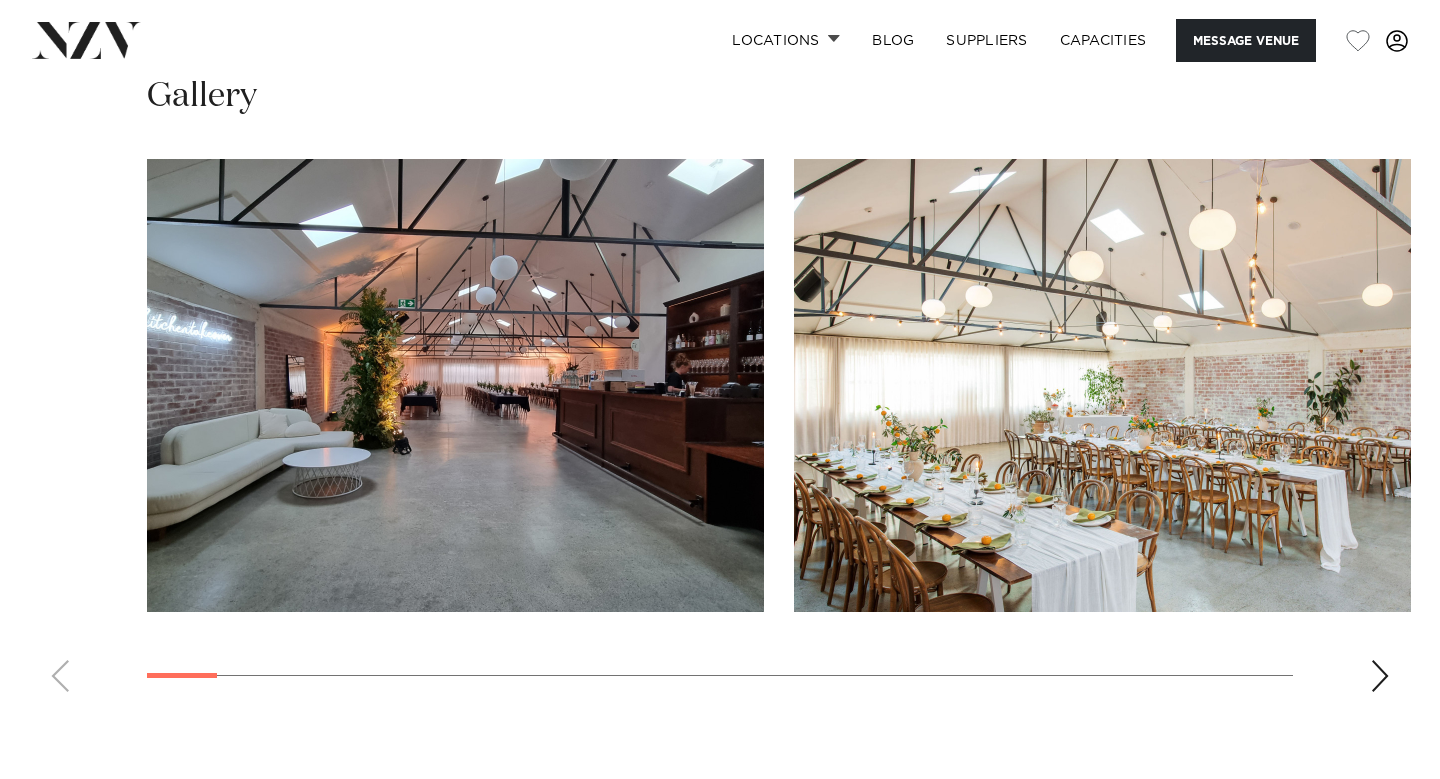 click at bounding box center [455, 385] 